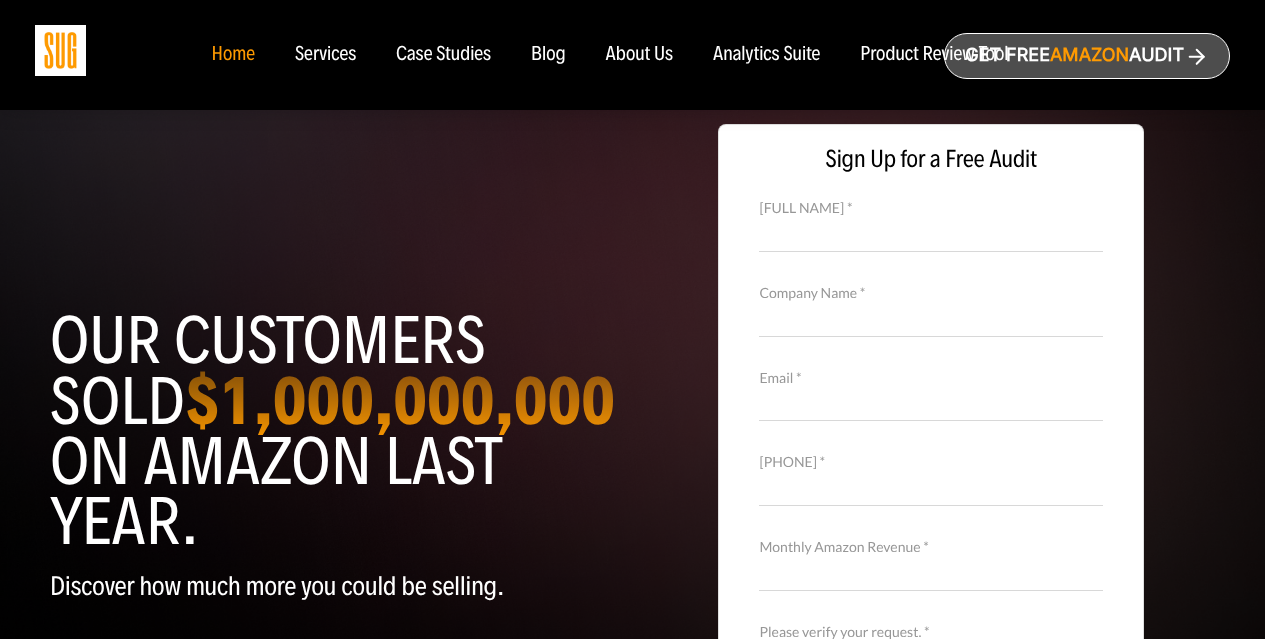 scroll, scrollTop: 0, scrollLeft: 0, axis: both 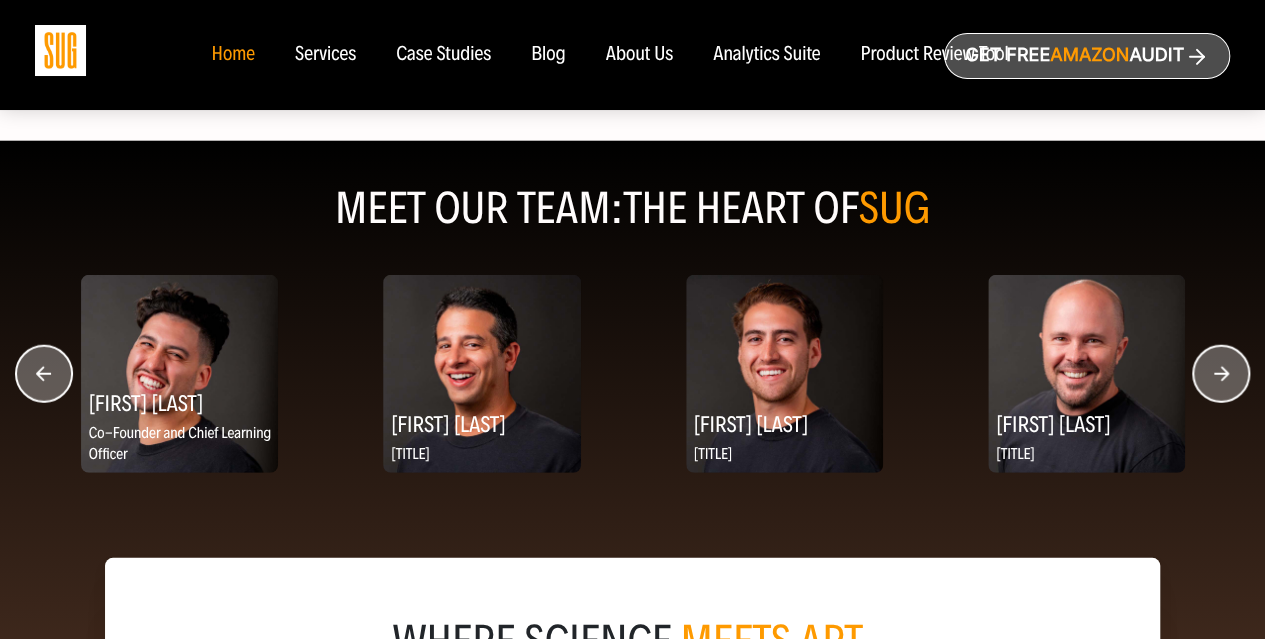 click 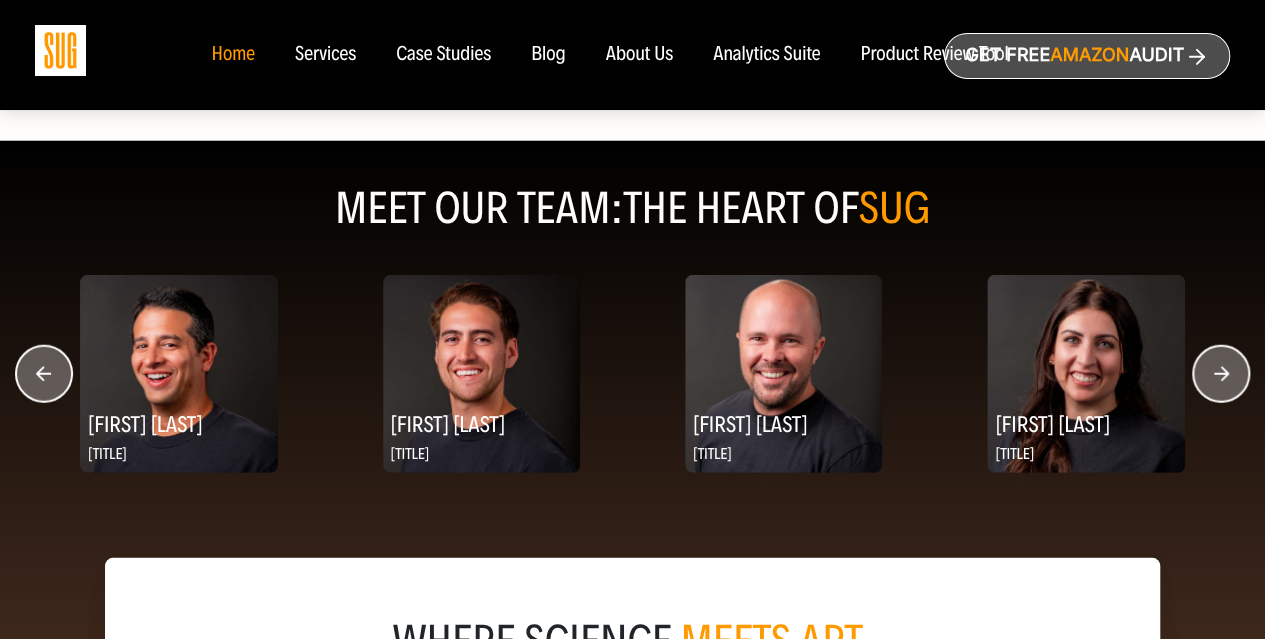 click 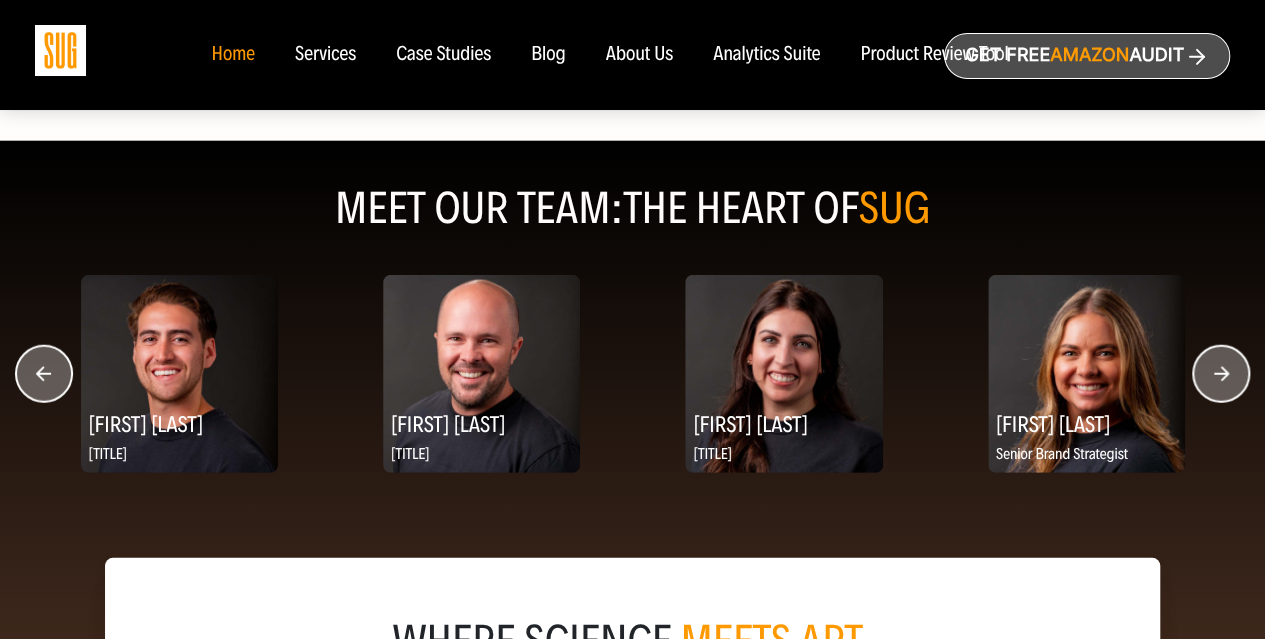 click 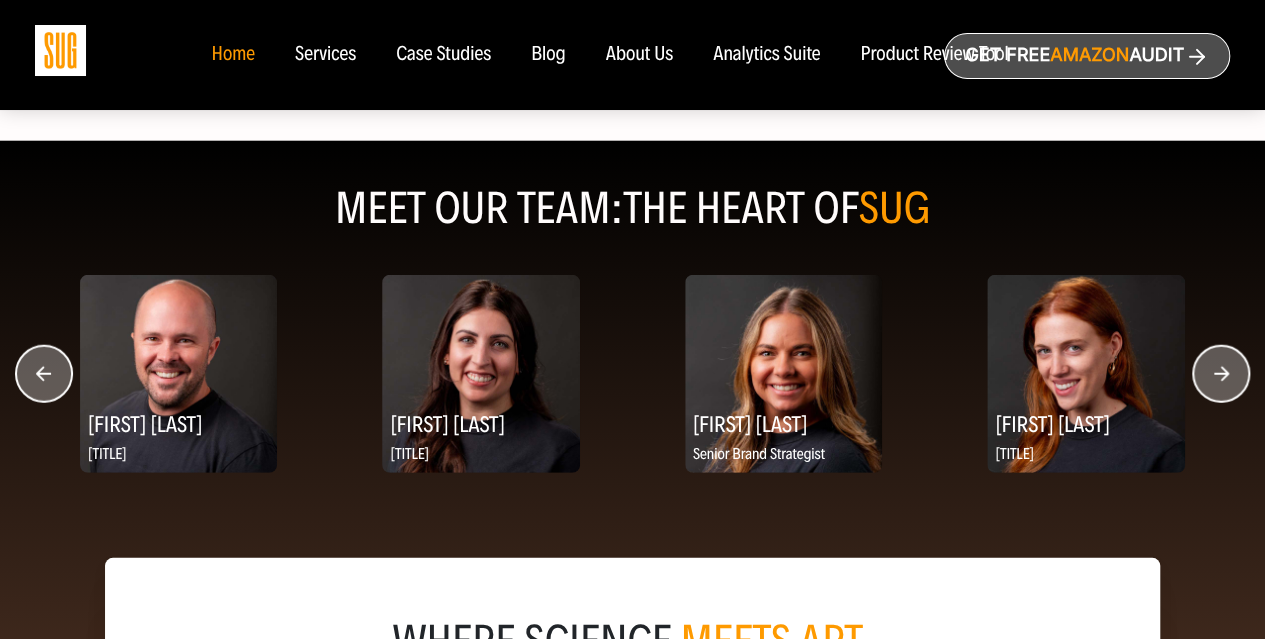 click 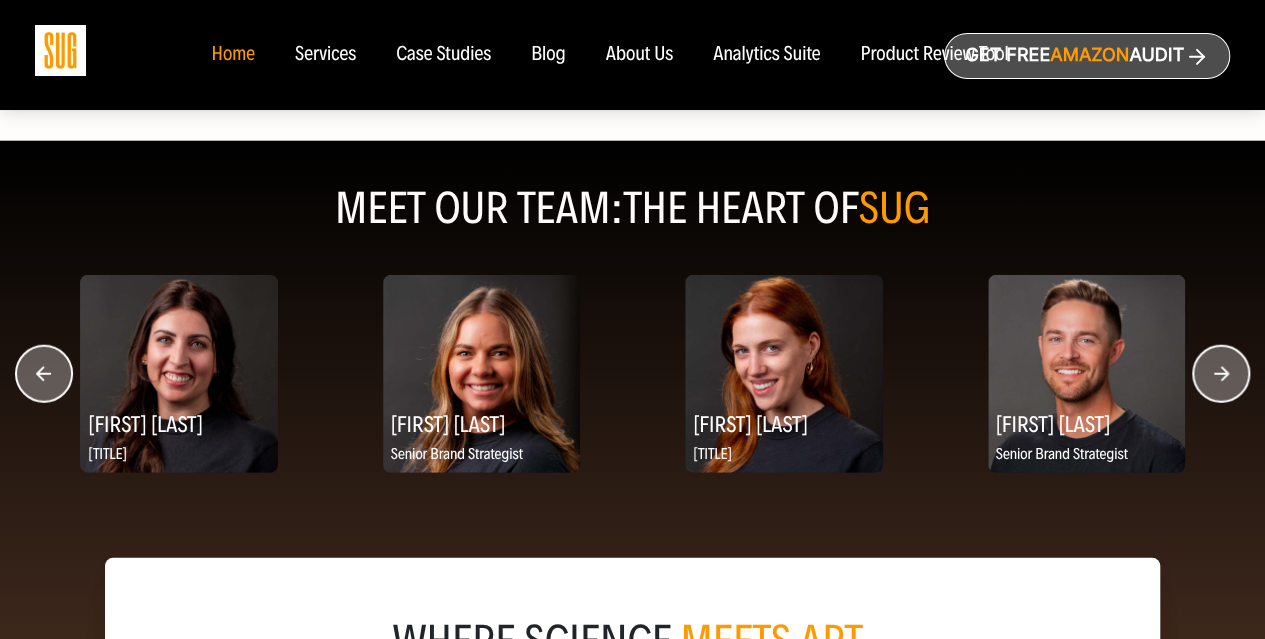 click 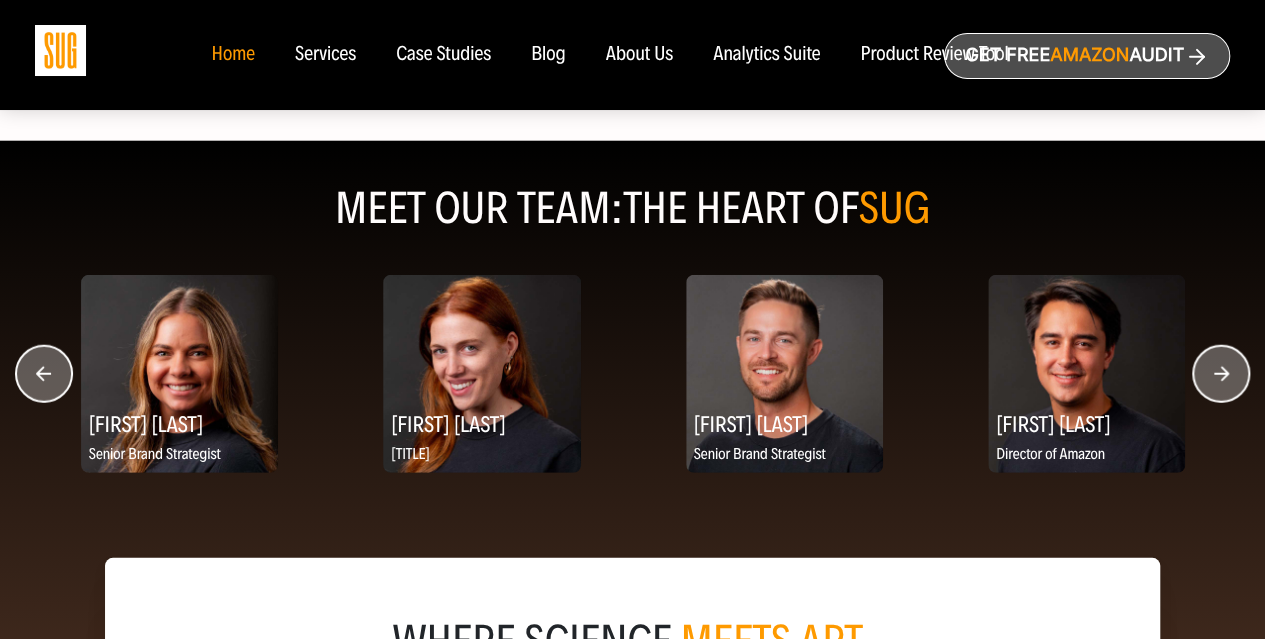 click 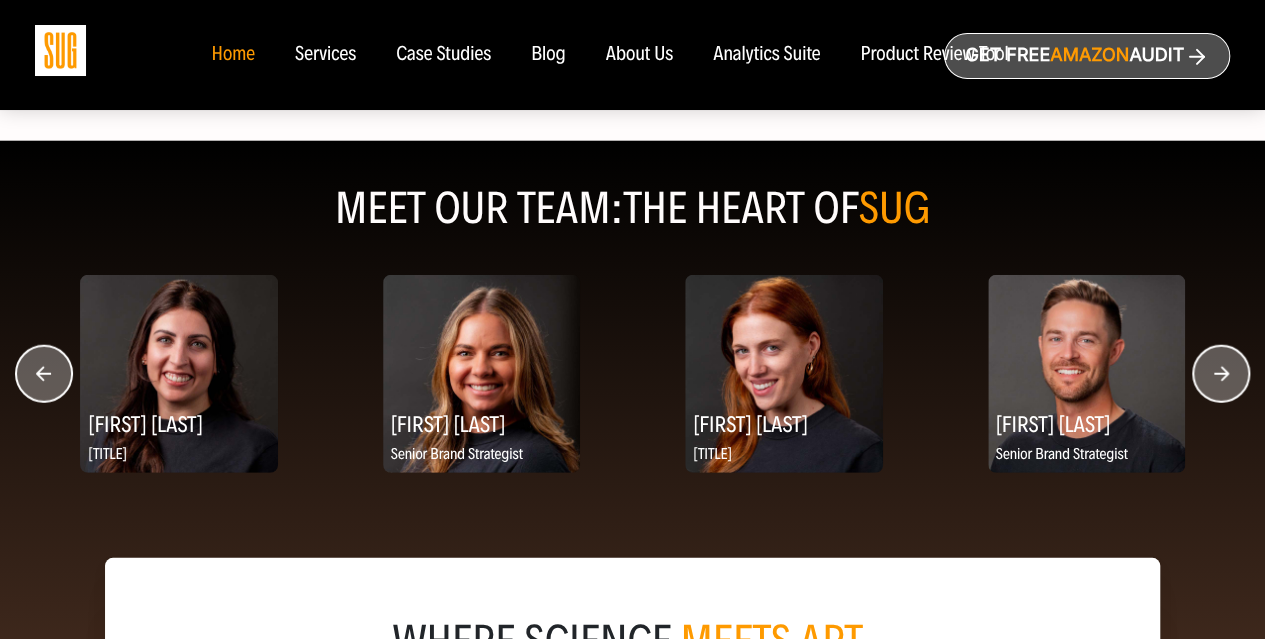 click 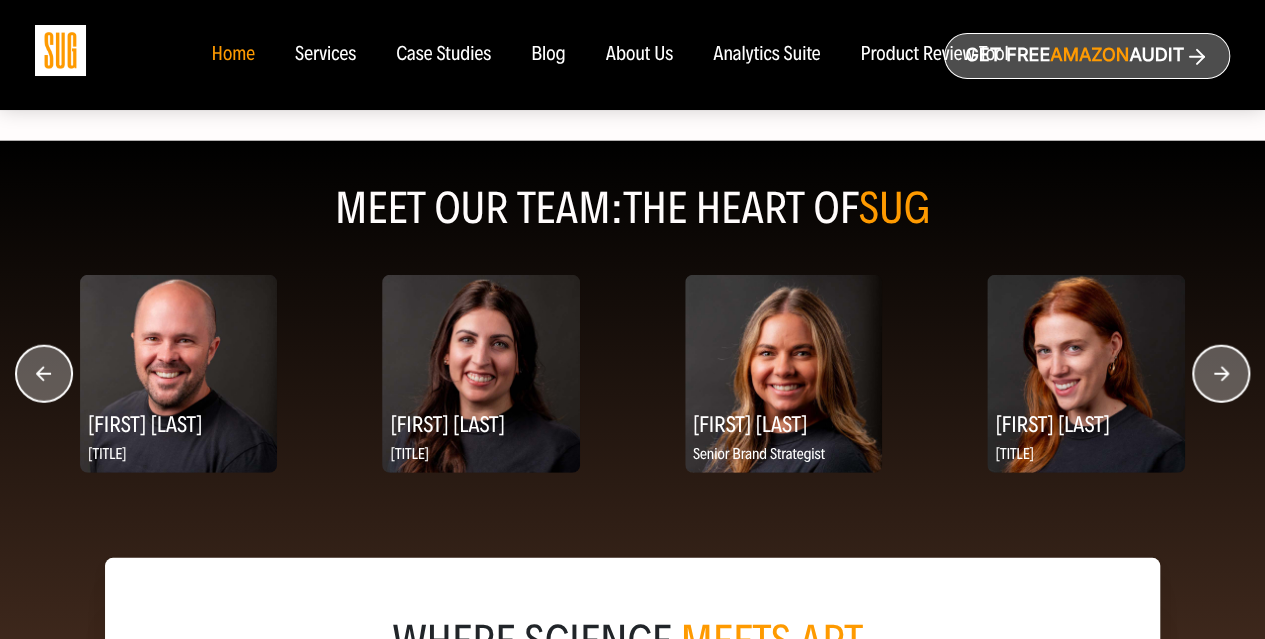 click 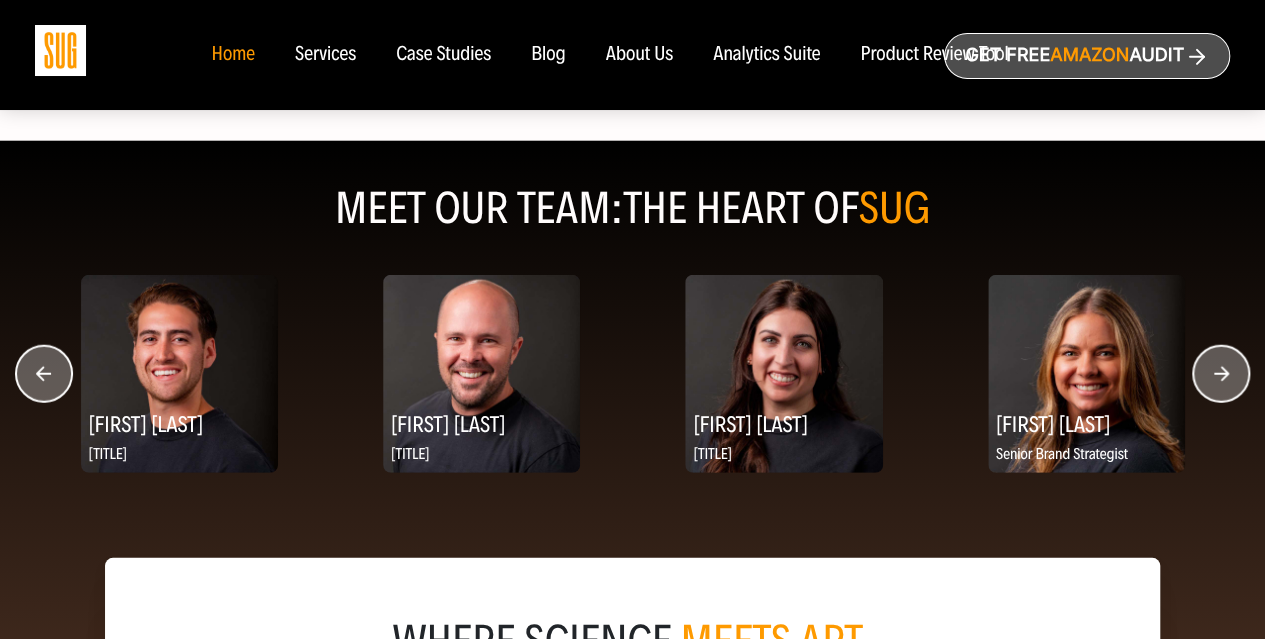 click 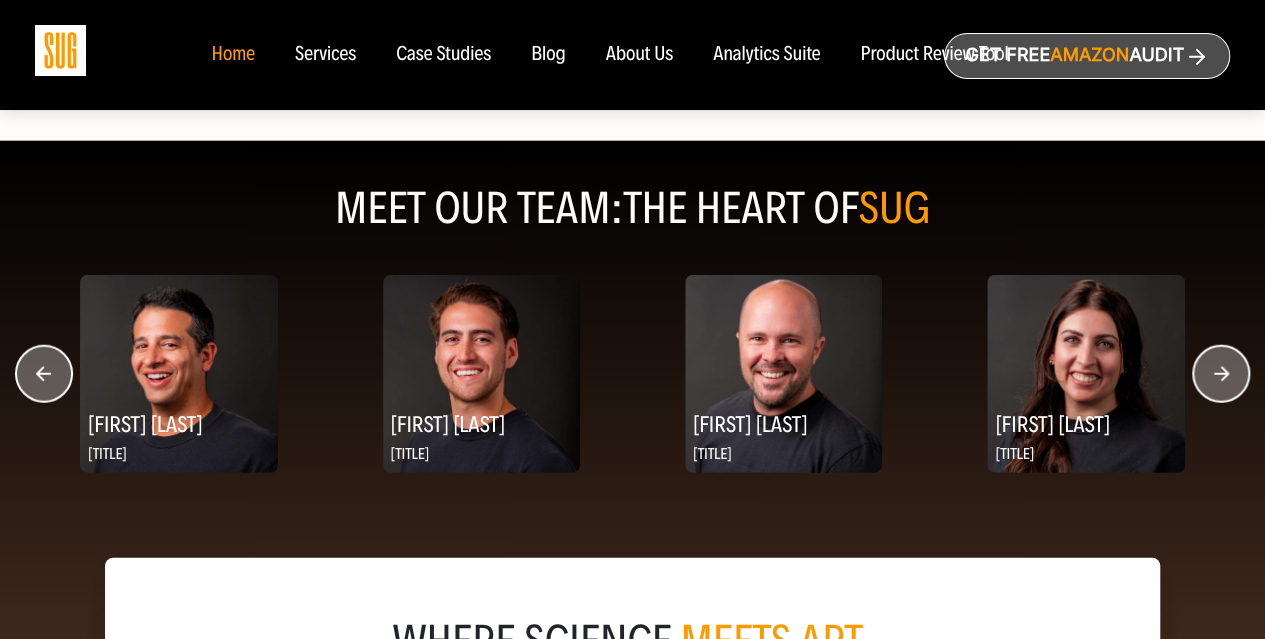 click 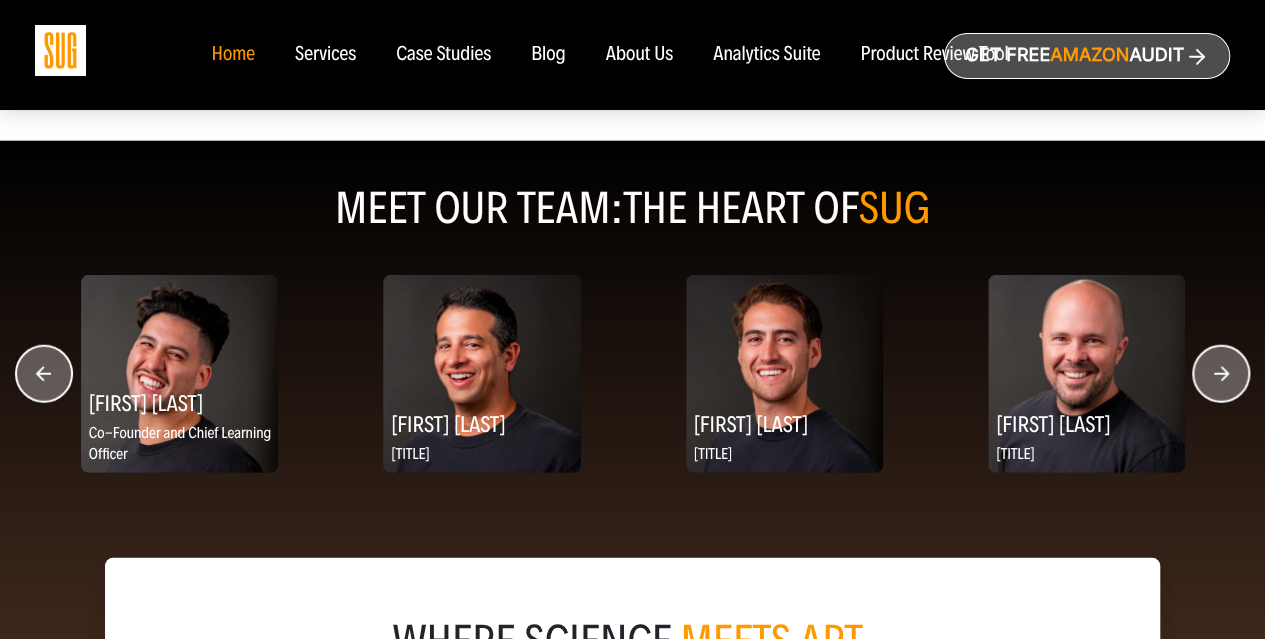 click 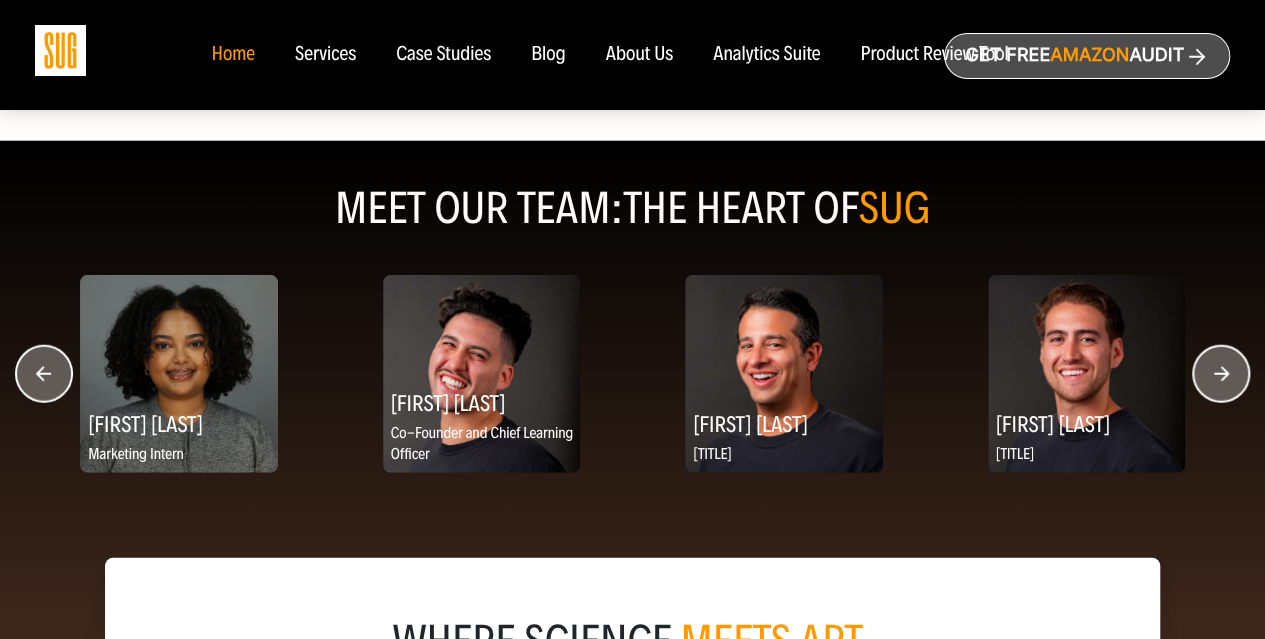 click 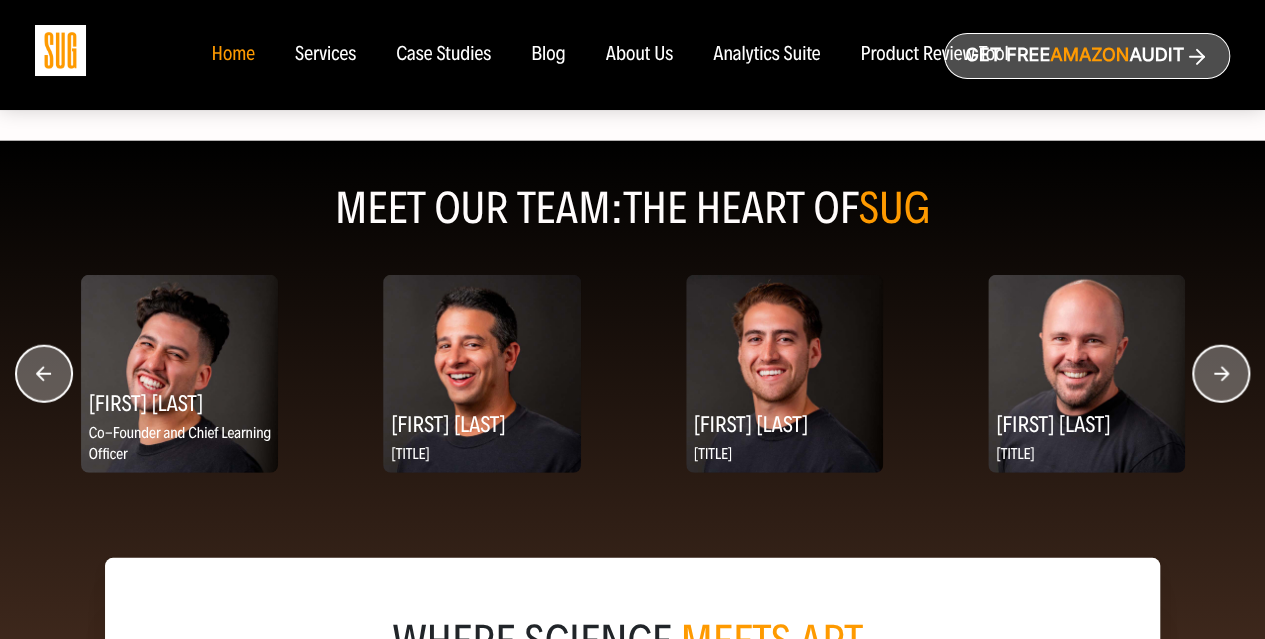 click 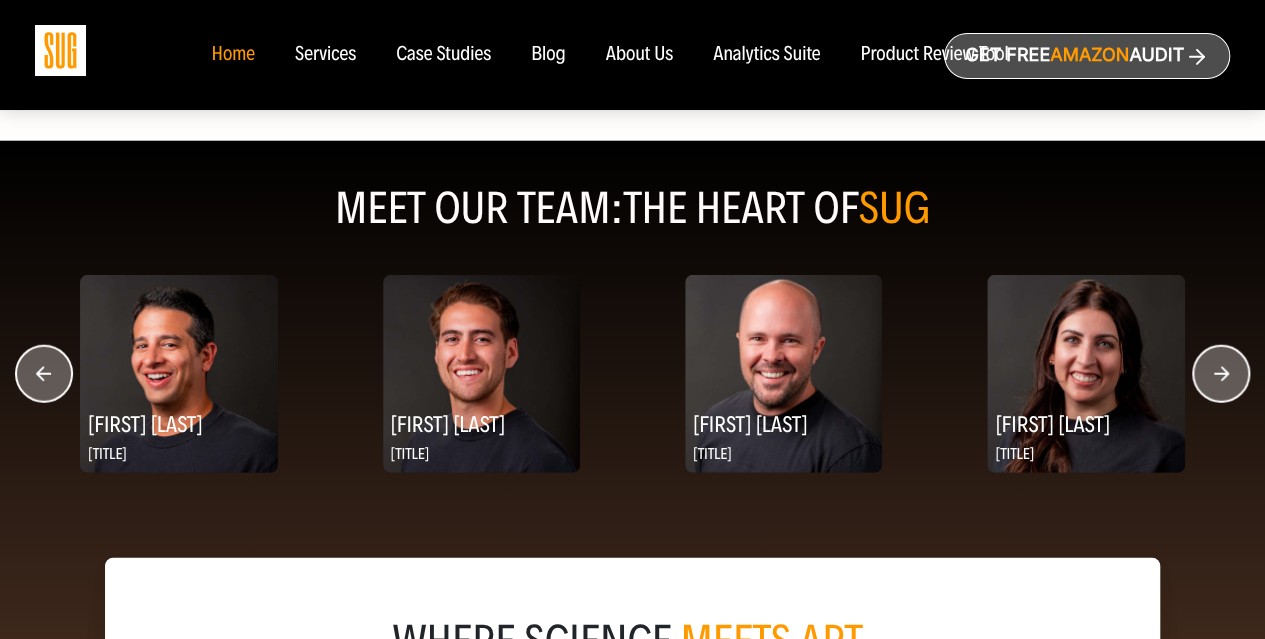 click 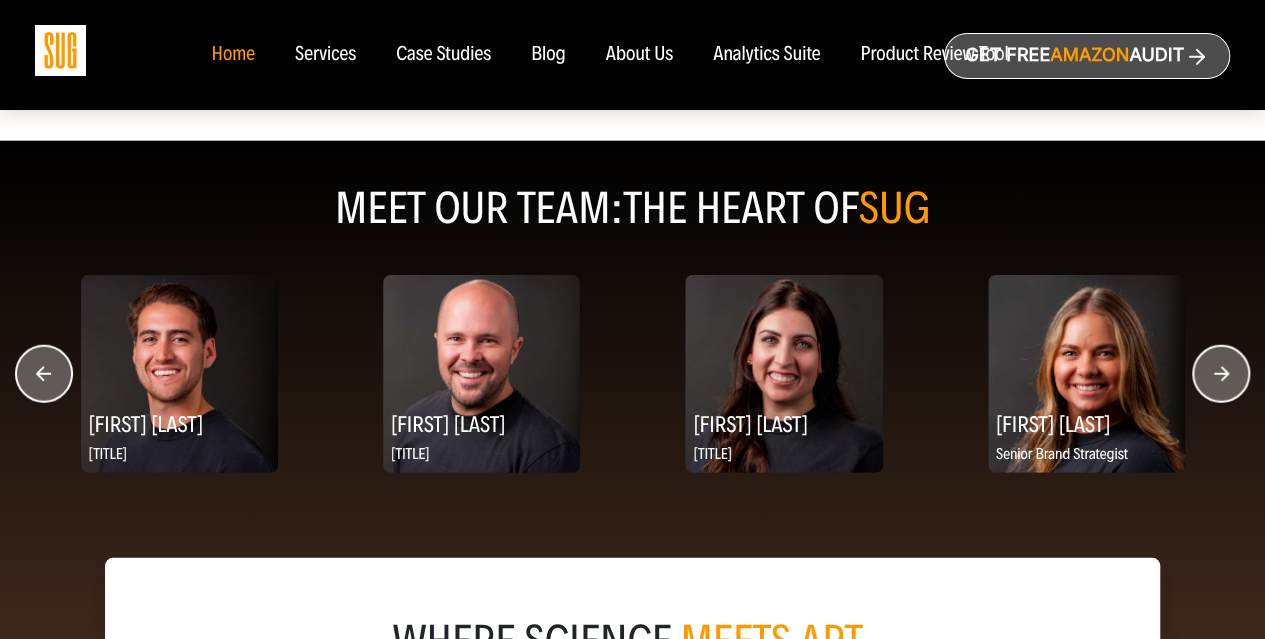 click 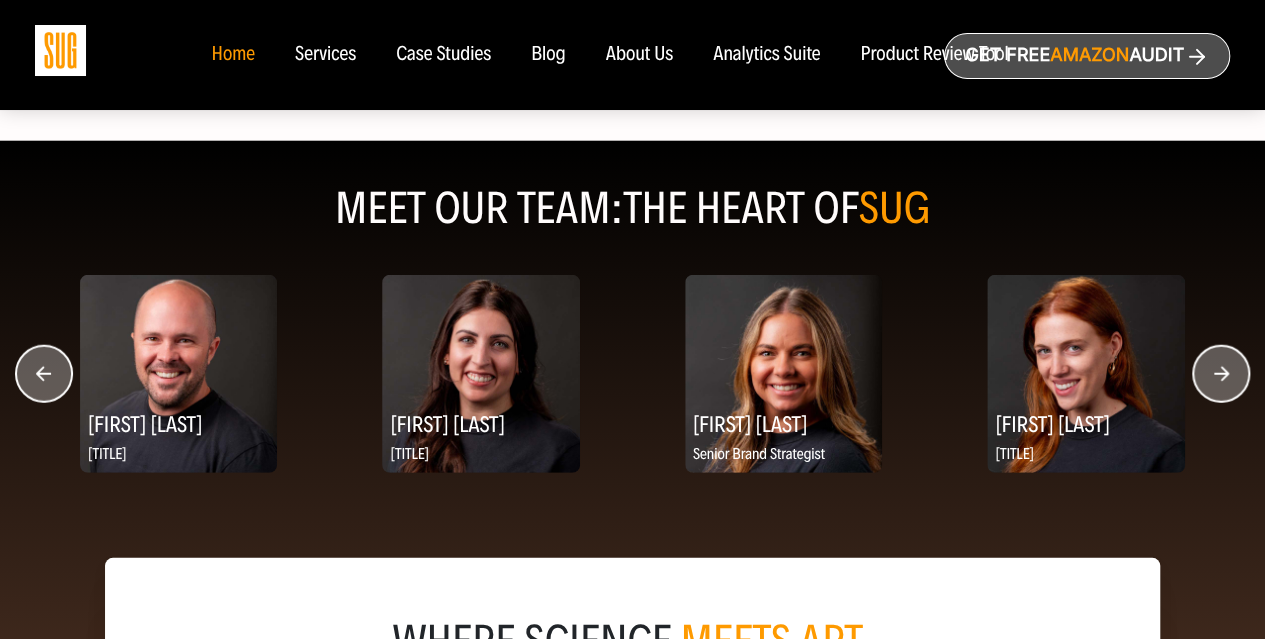 click 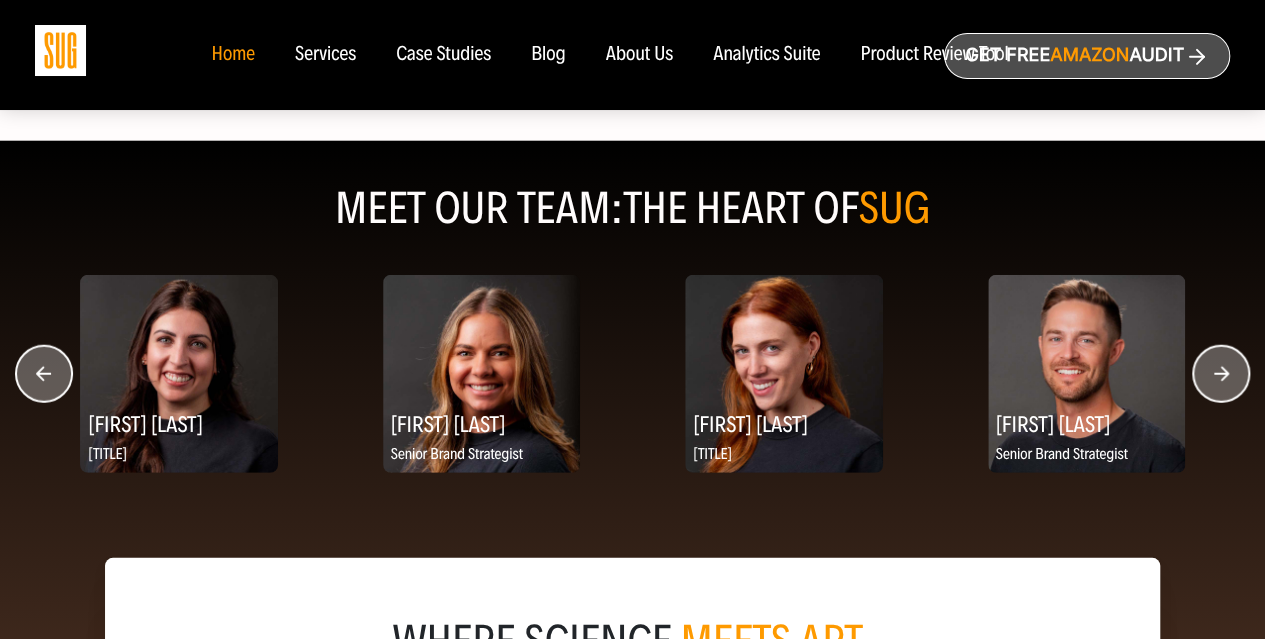 click 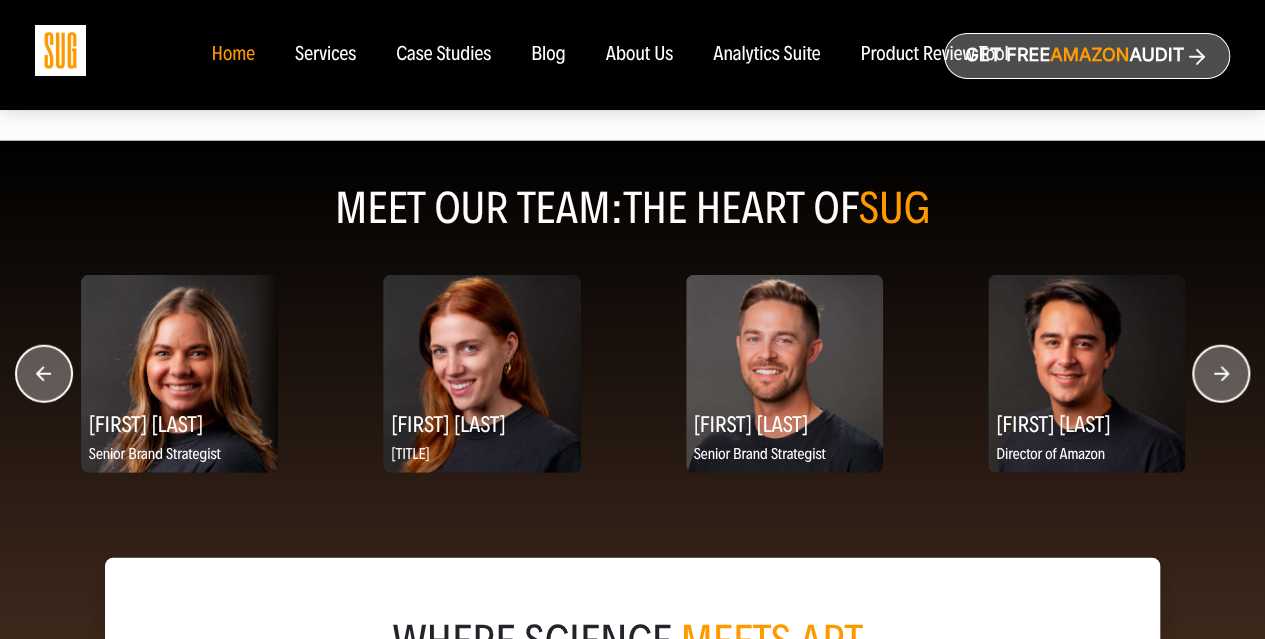 click 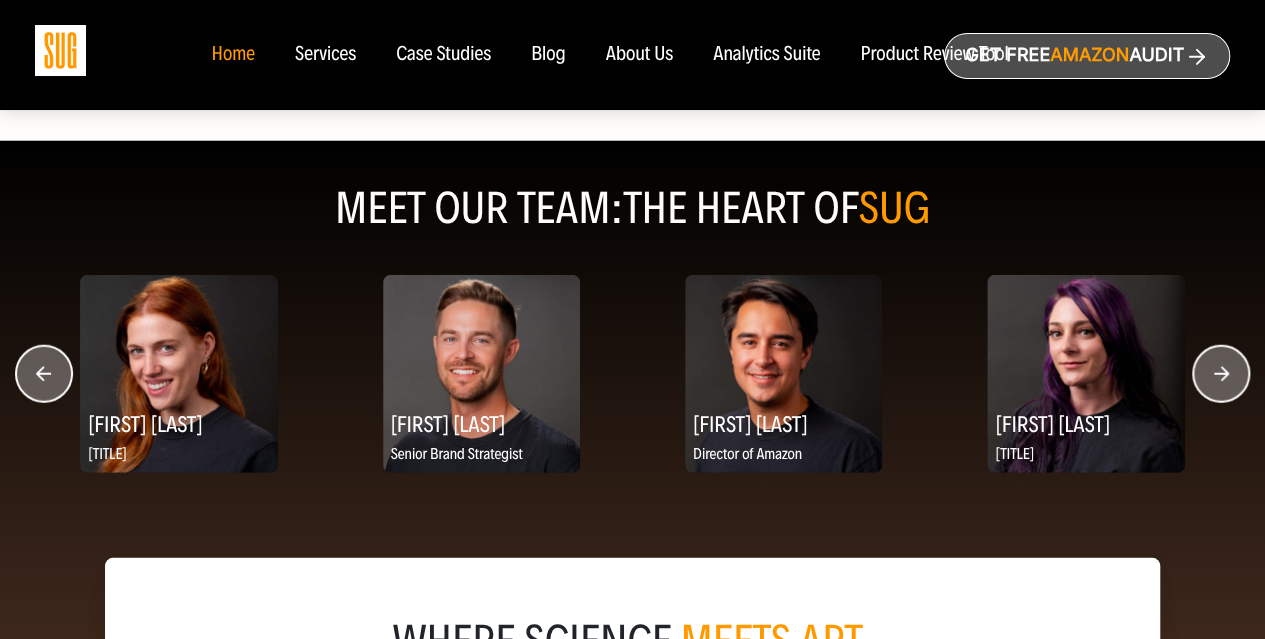 click 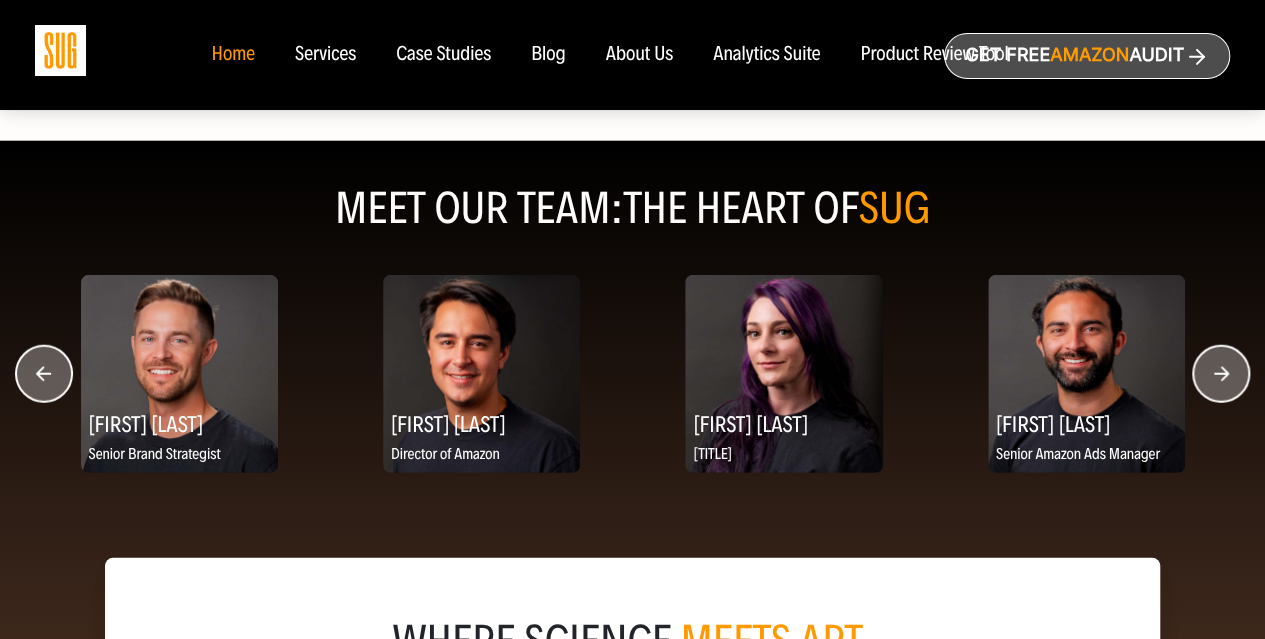 click 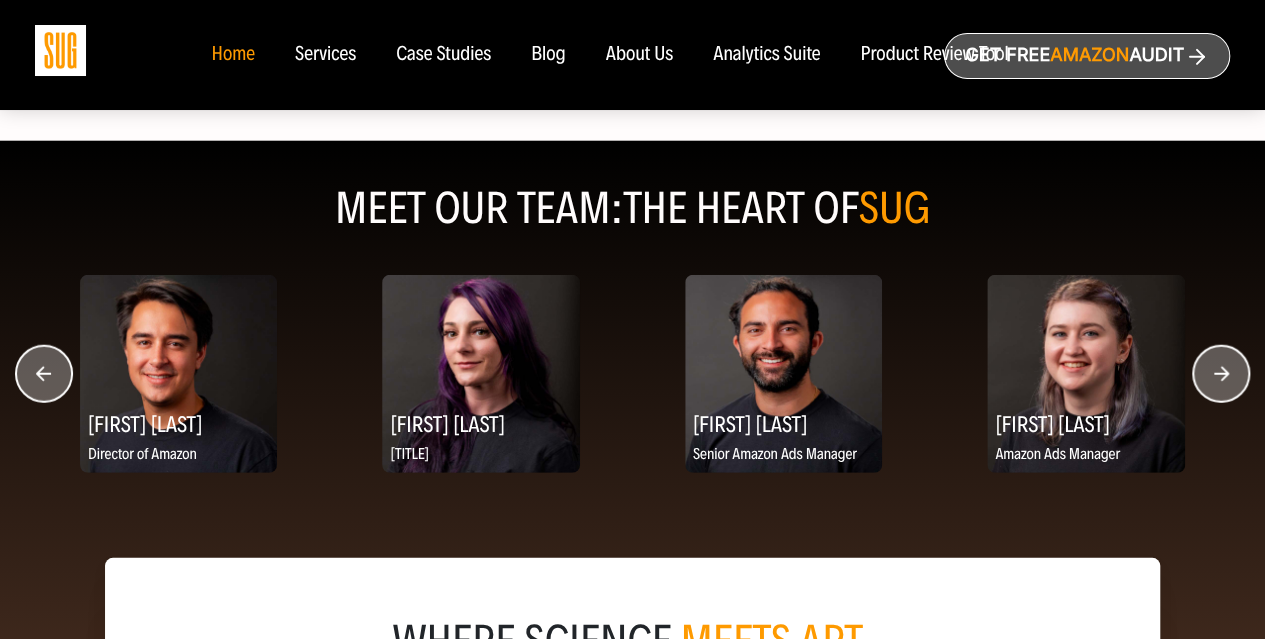 click 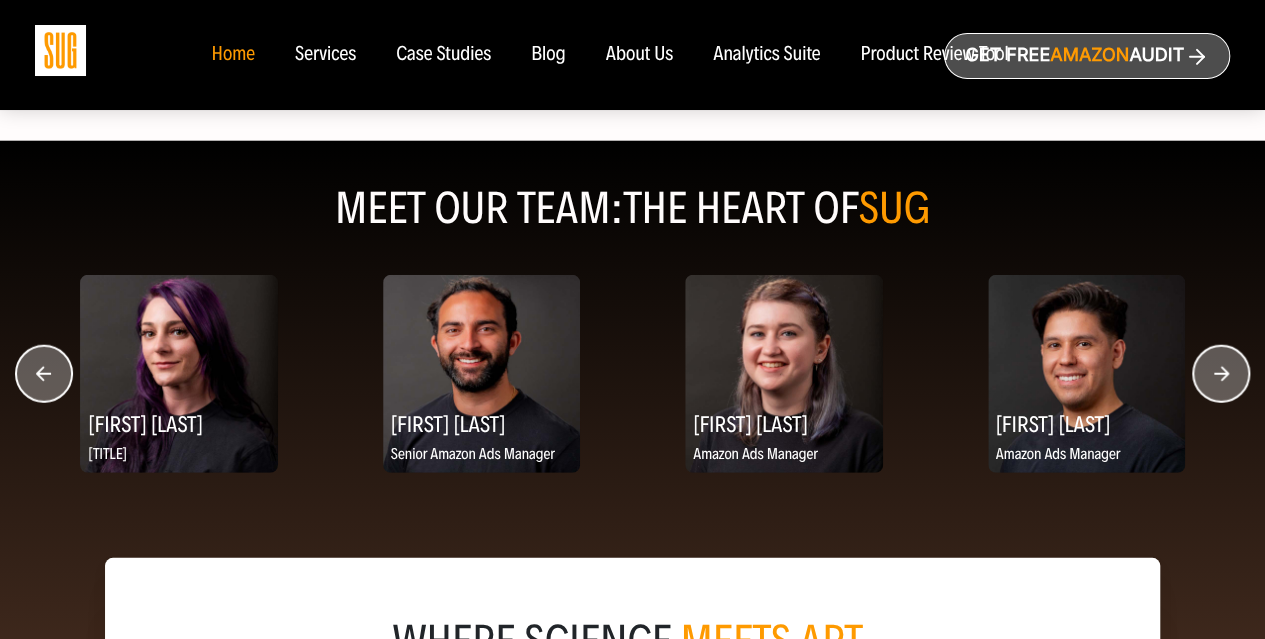 click 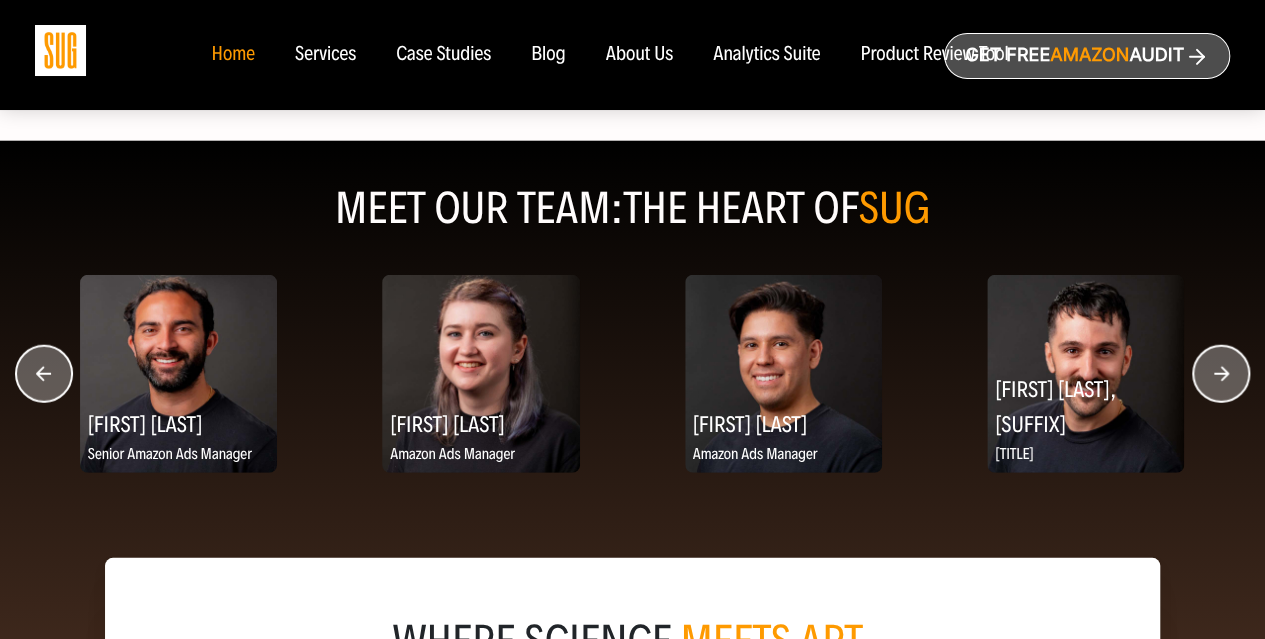 click 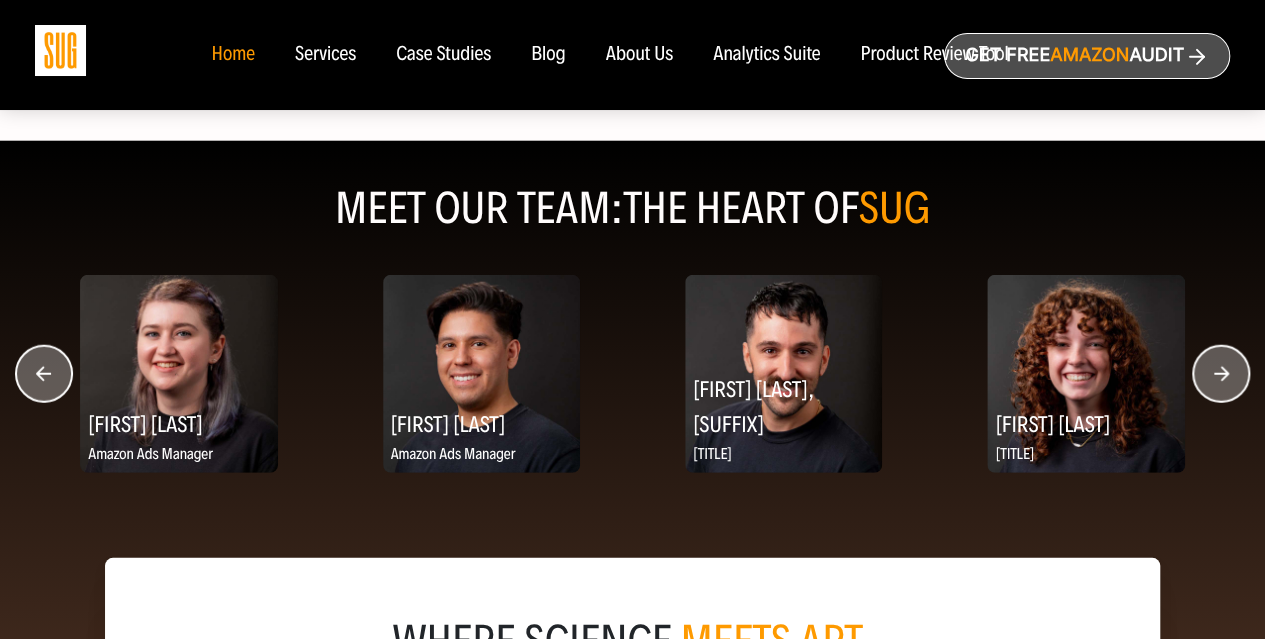 click 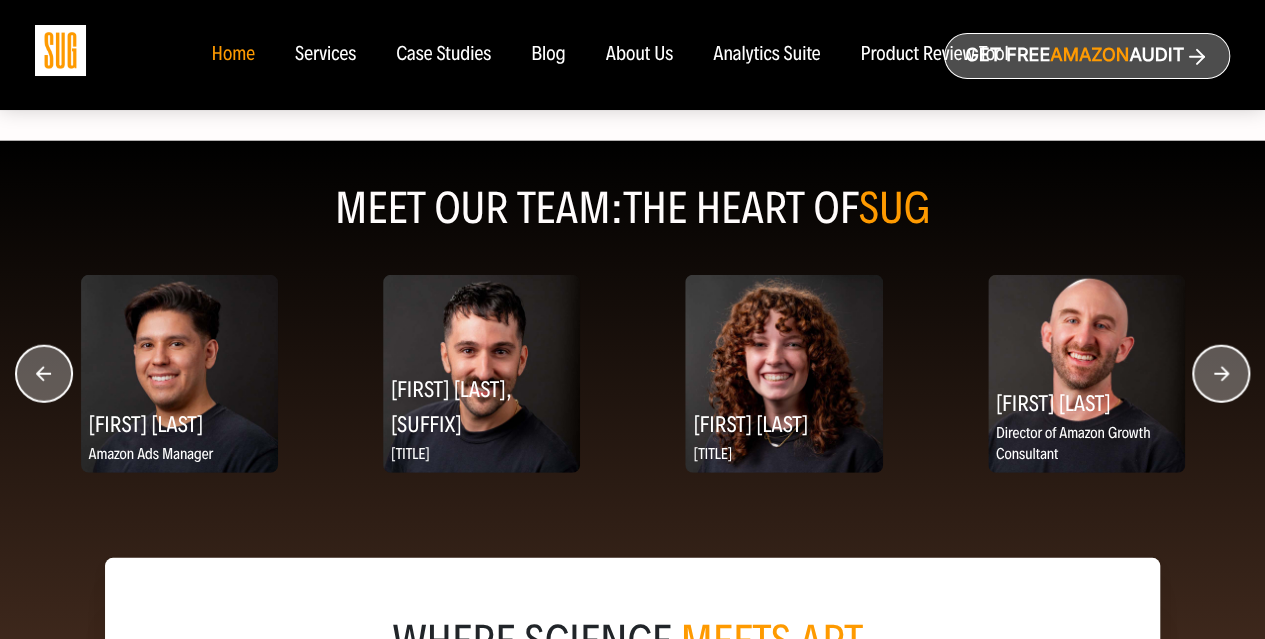click 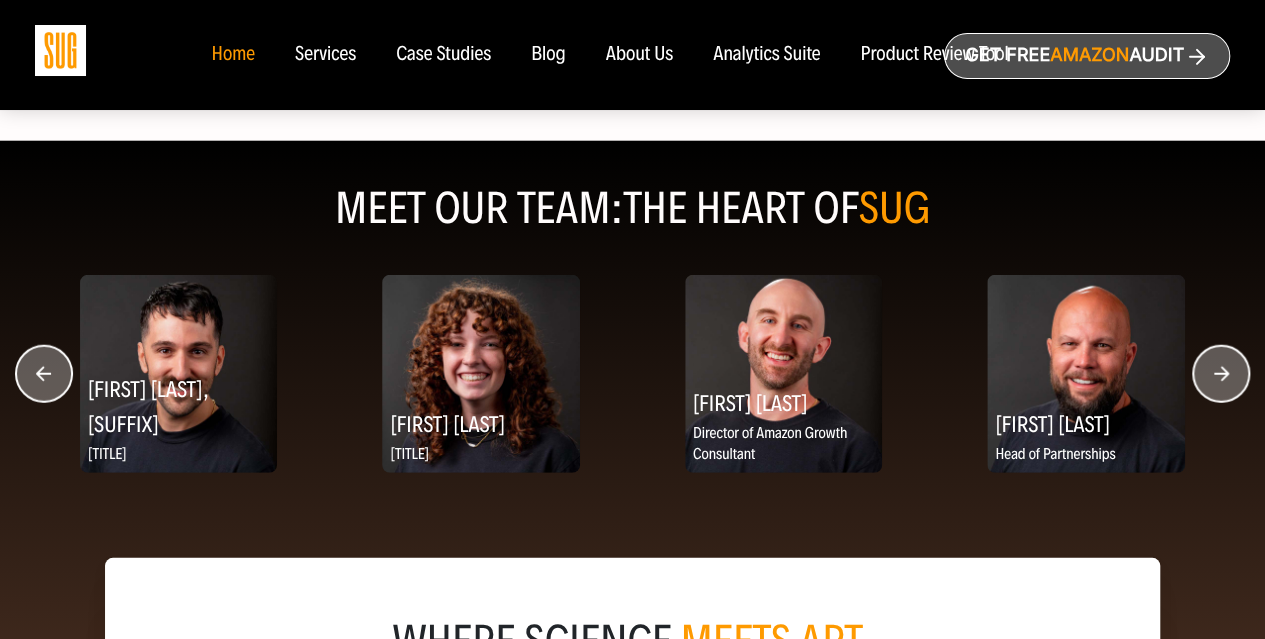 click 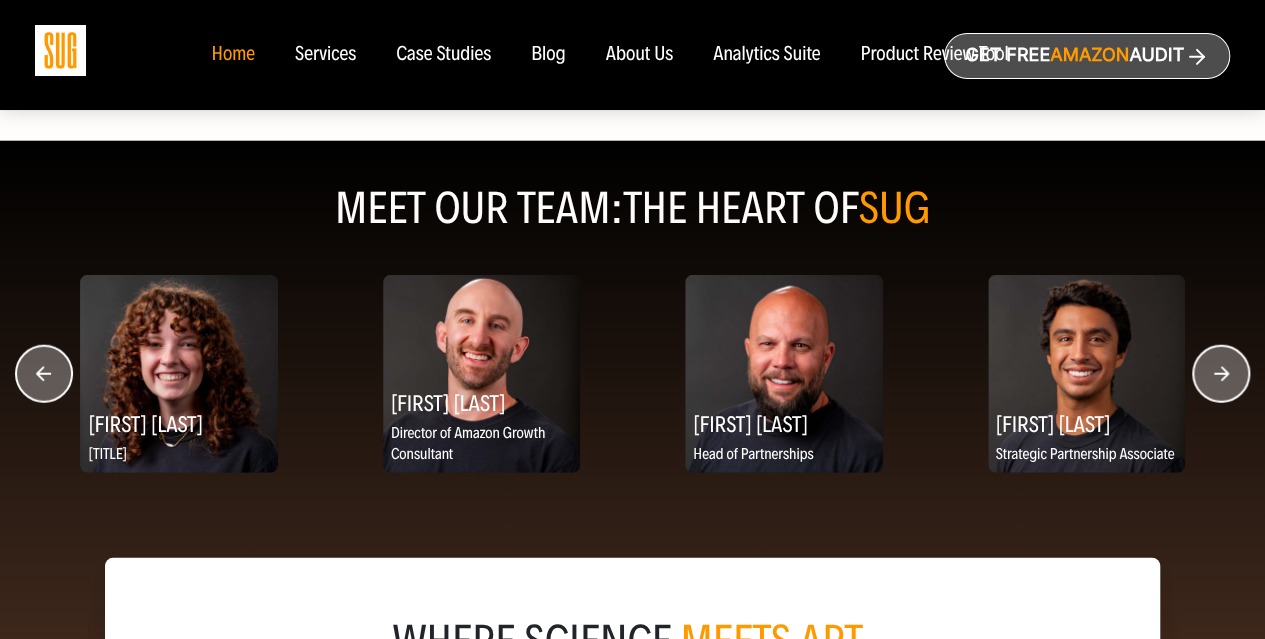 click 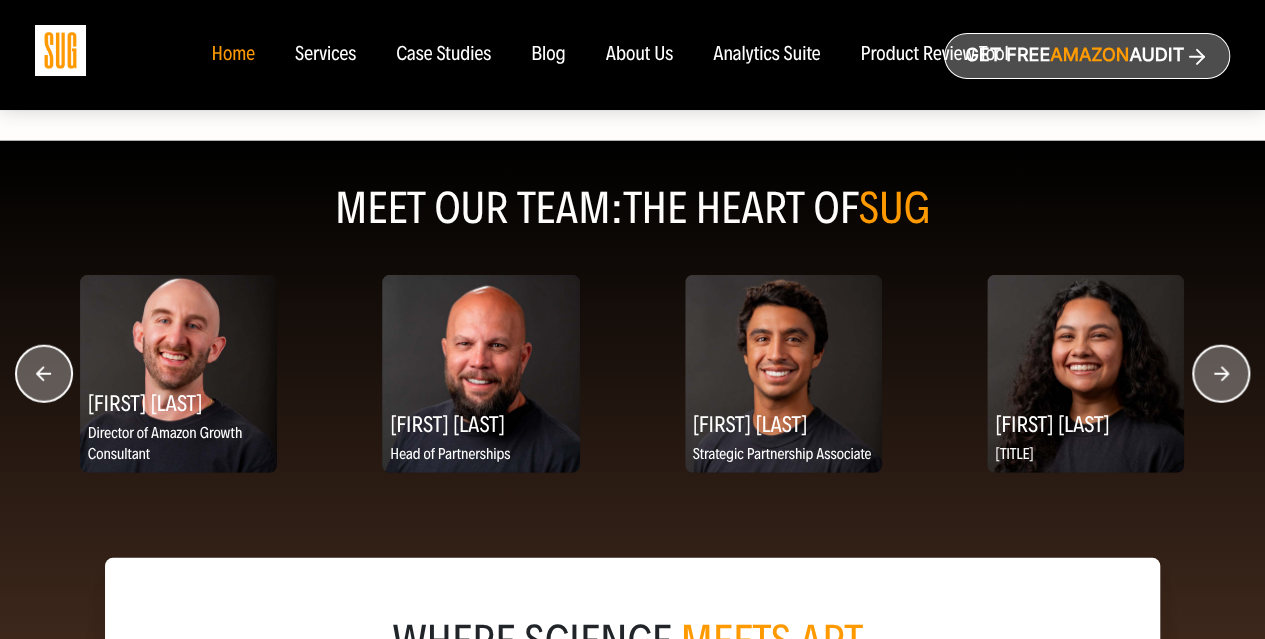click 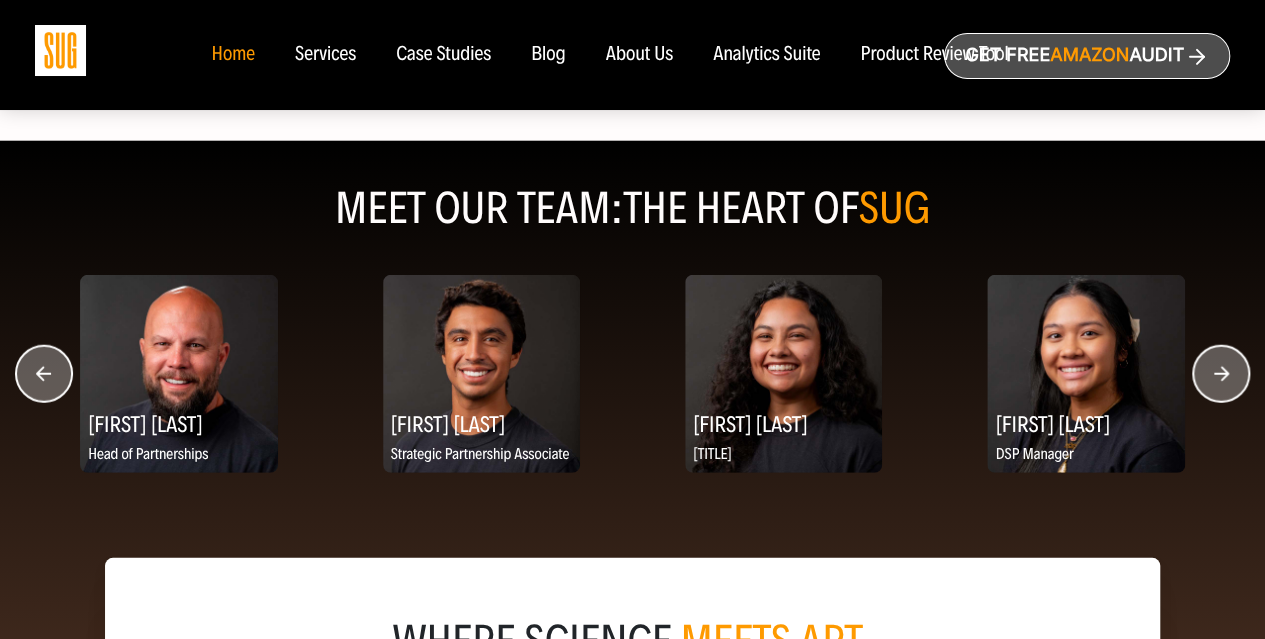click 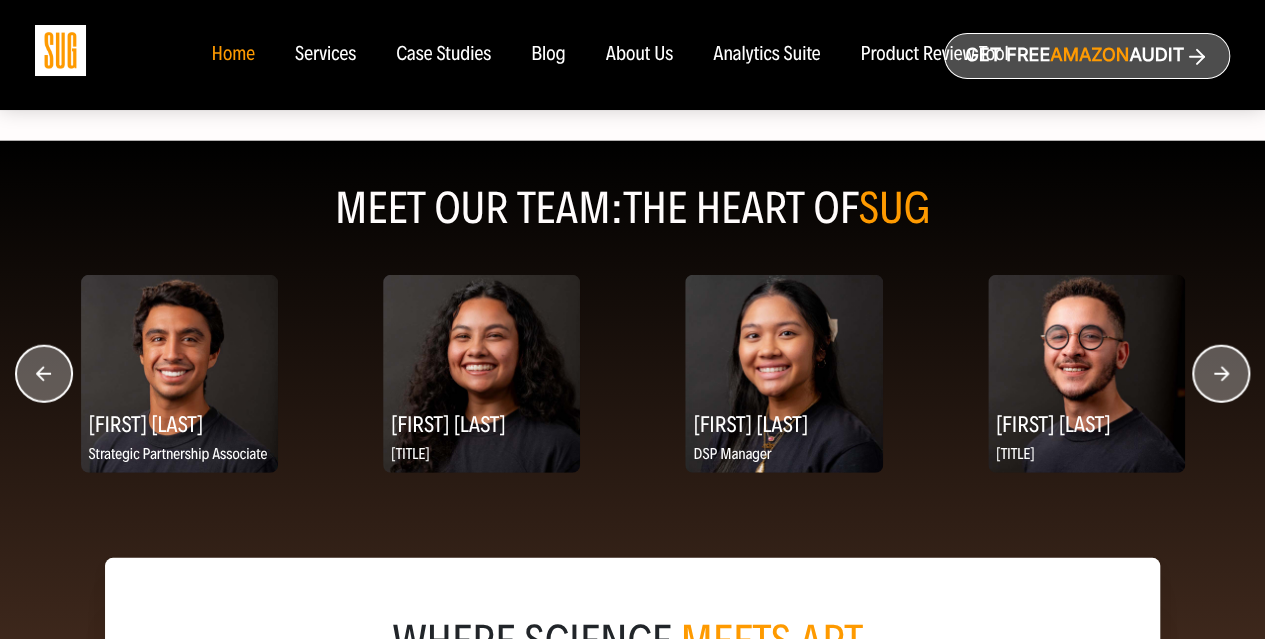 click 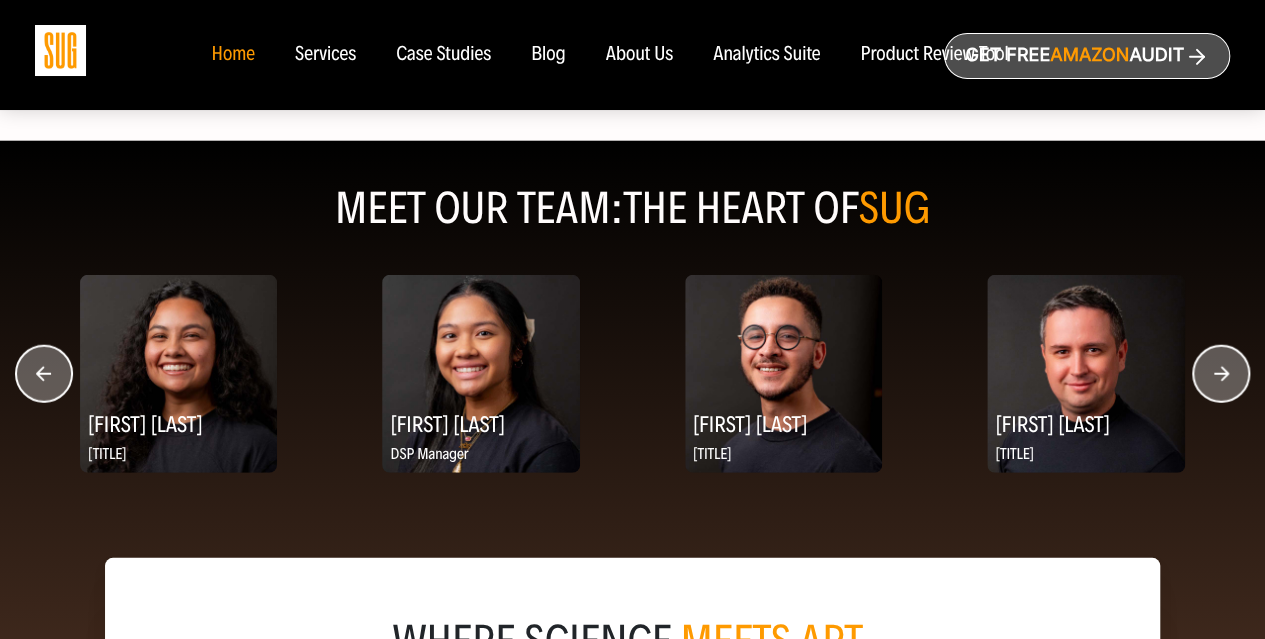 click 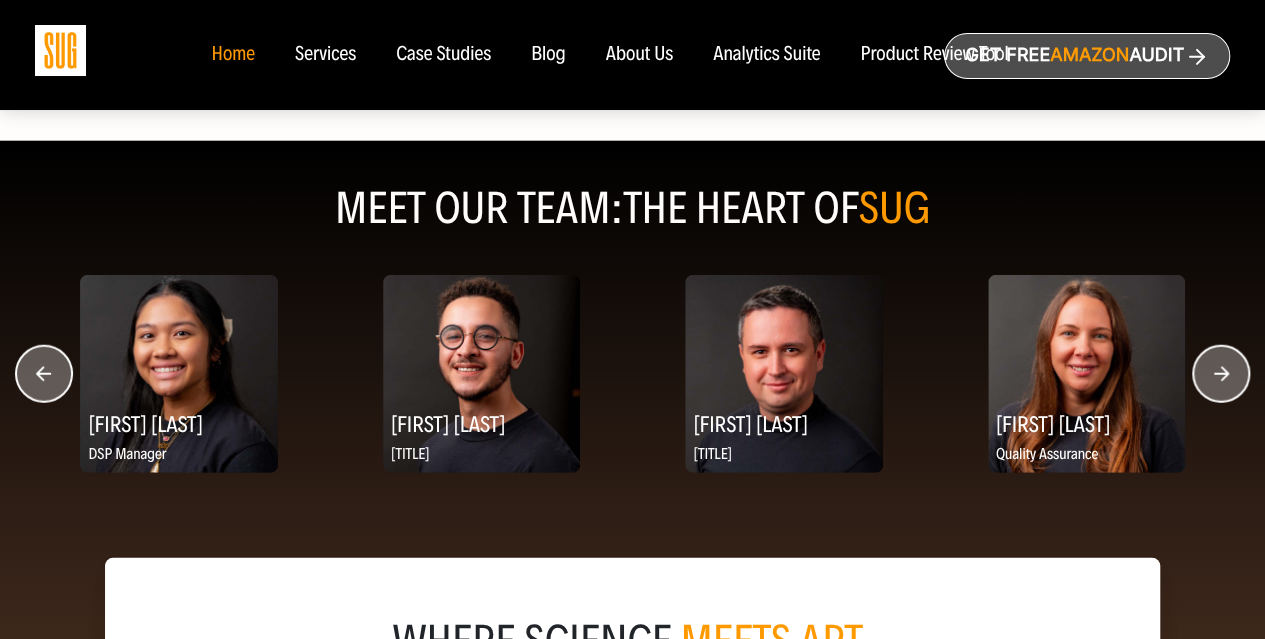 click 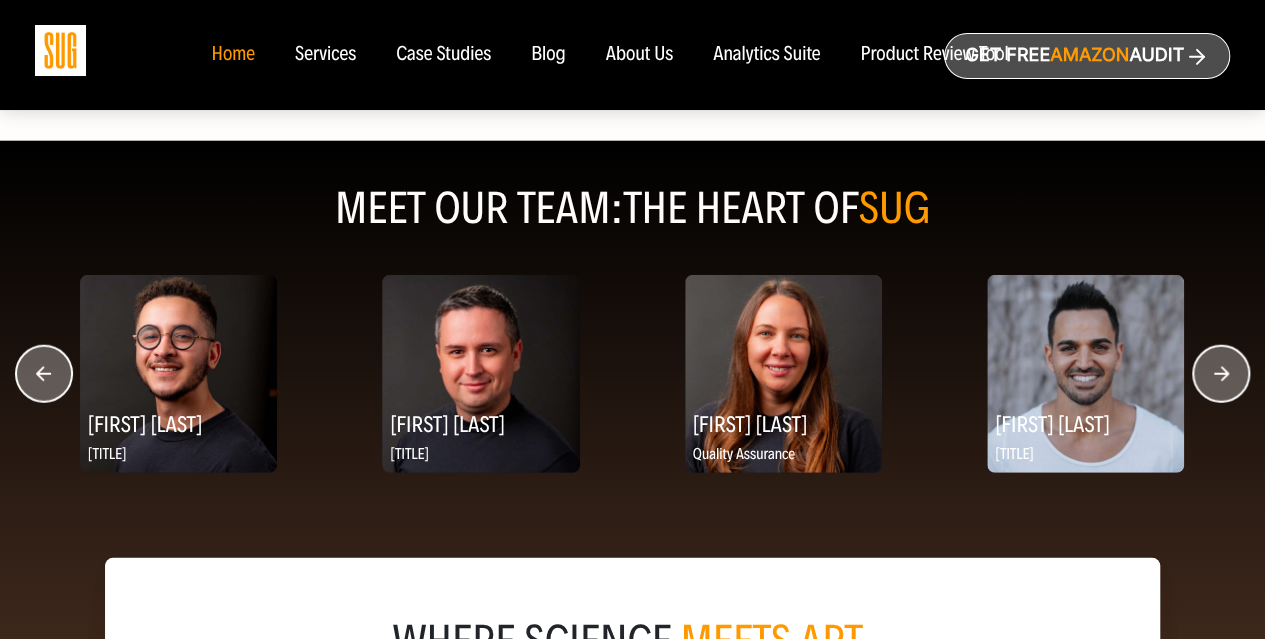 click 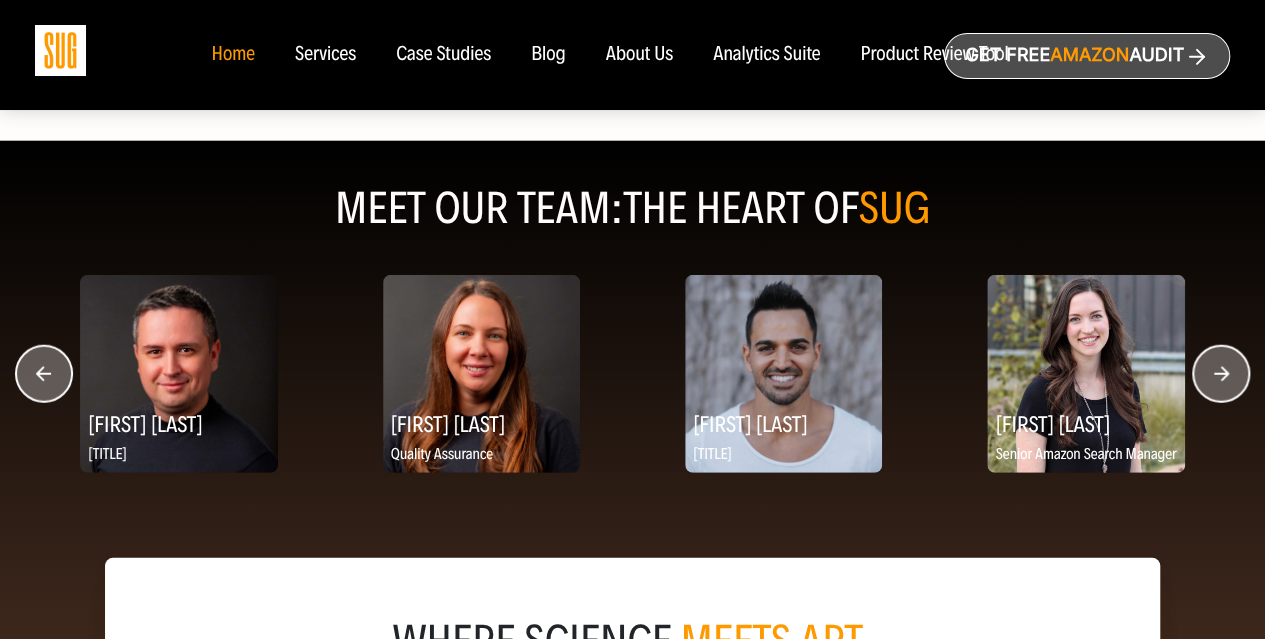 click 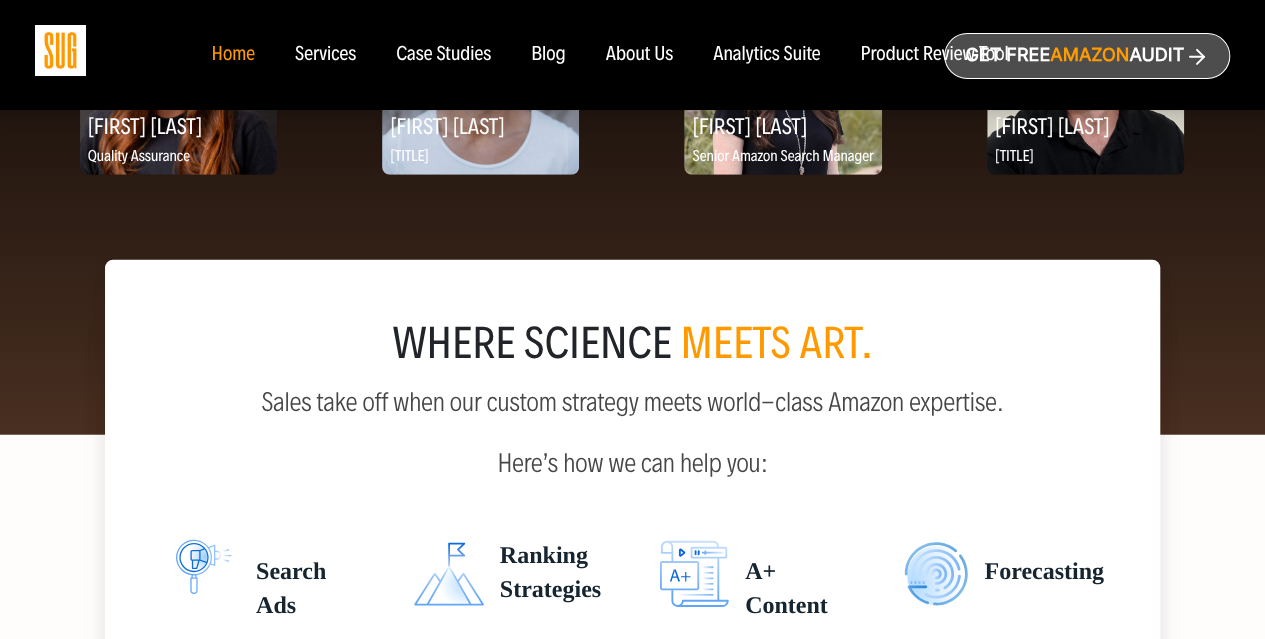 scroll, scrollTop: 2500, scrollLeft: 0, axis: vertical 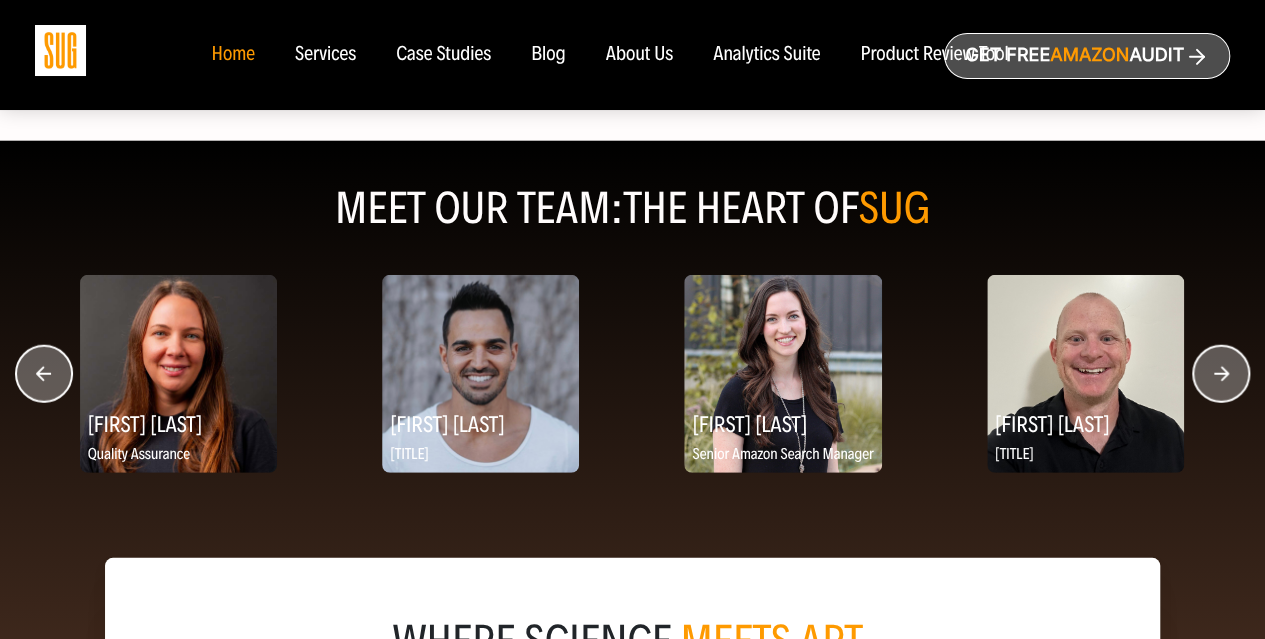 click 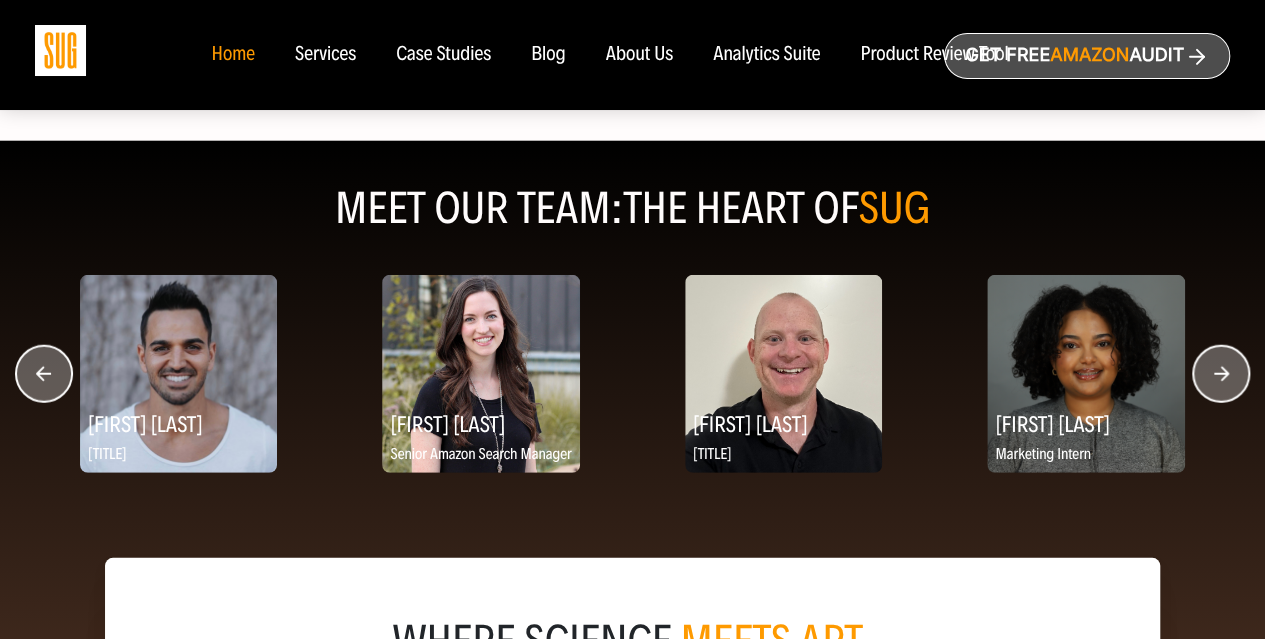 click 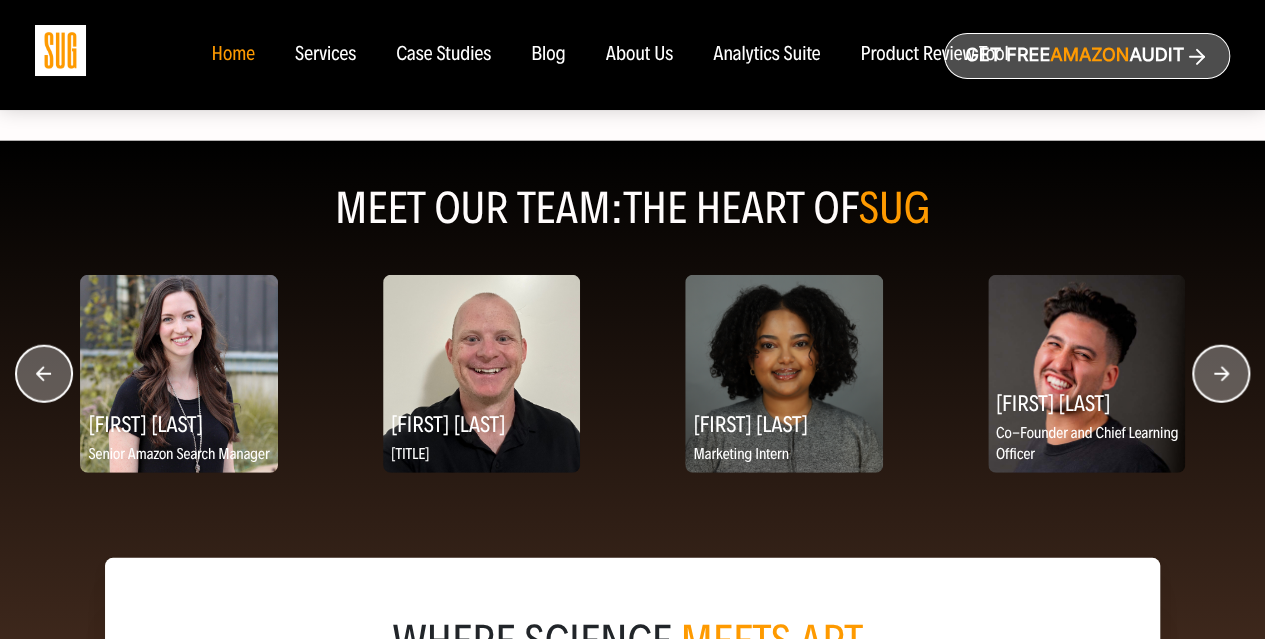 click 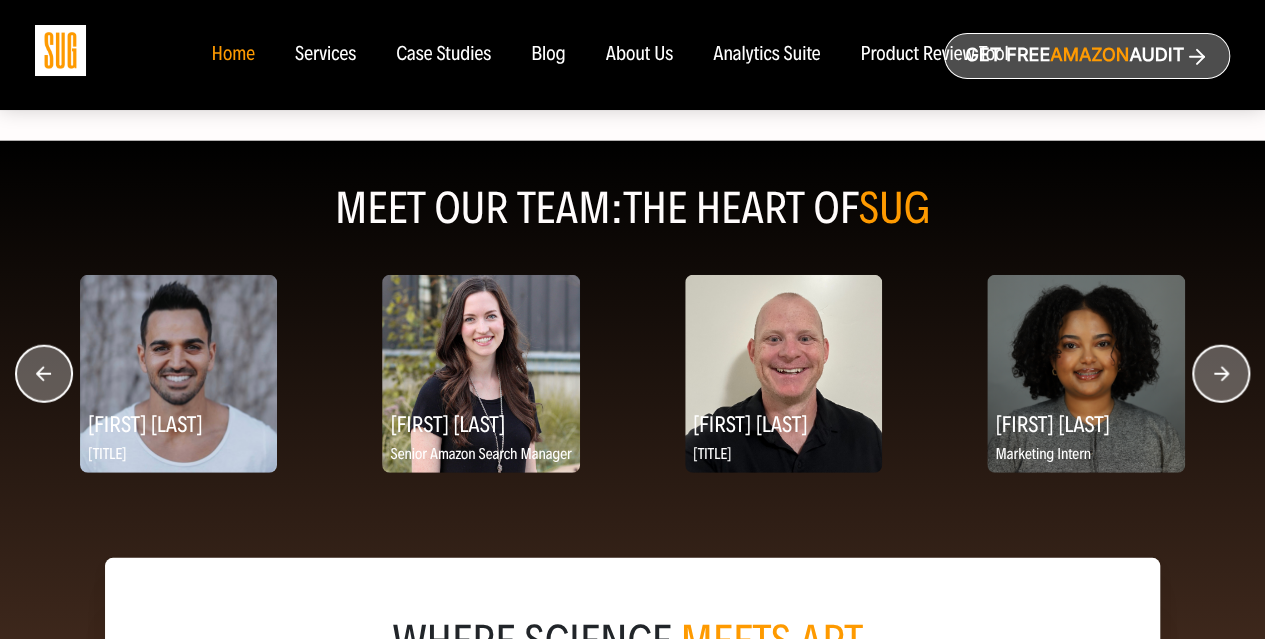 click 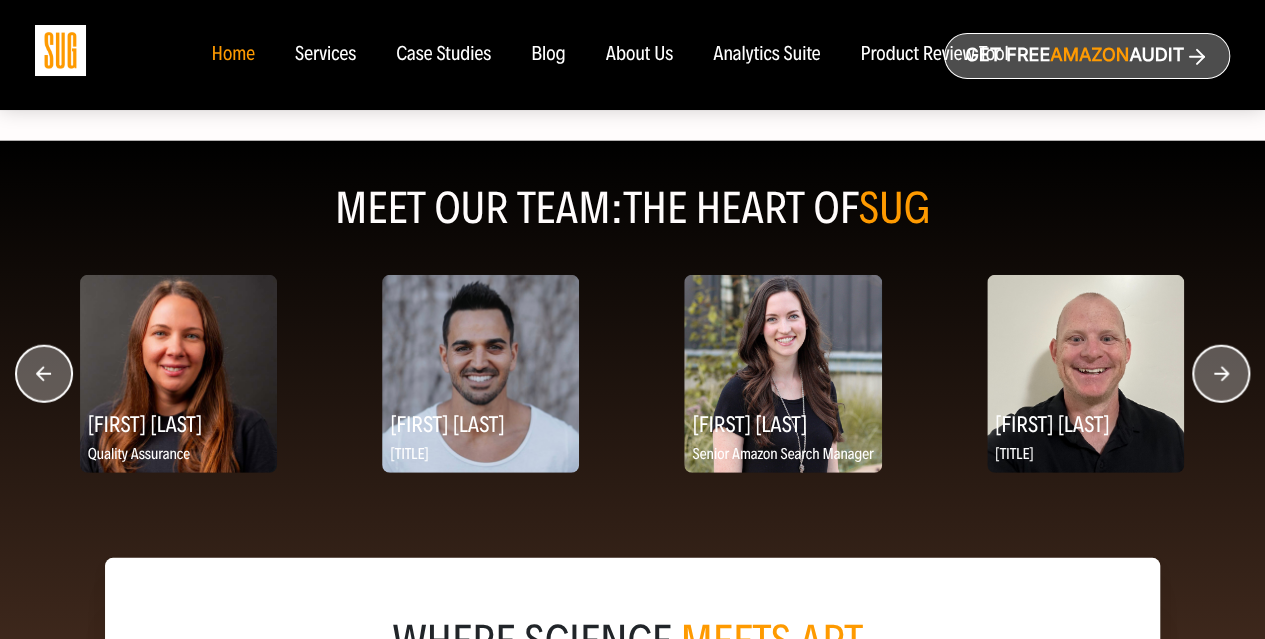 click 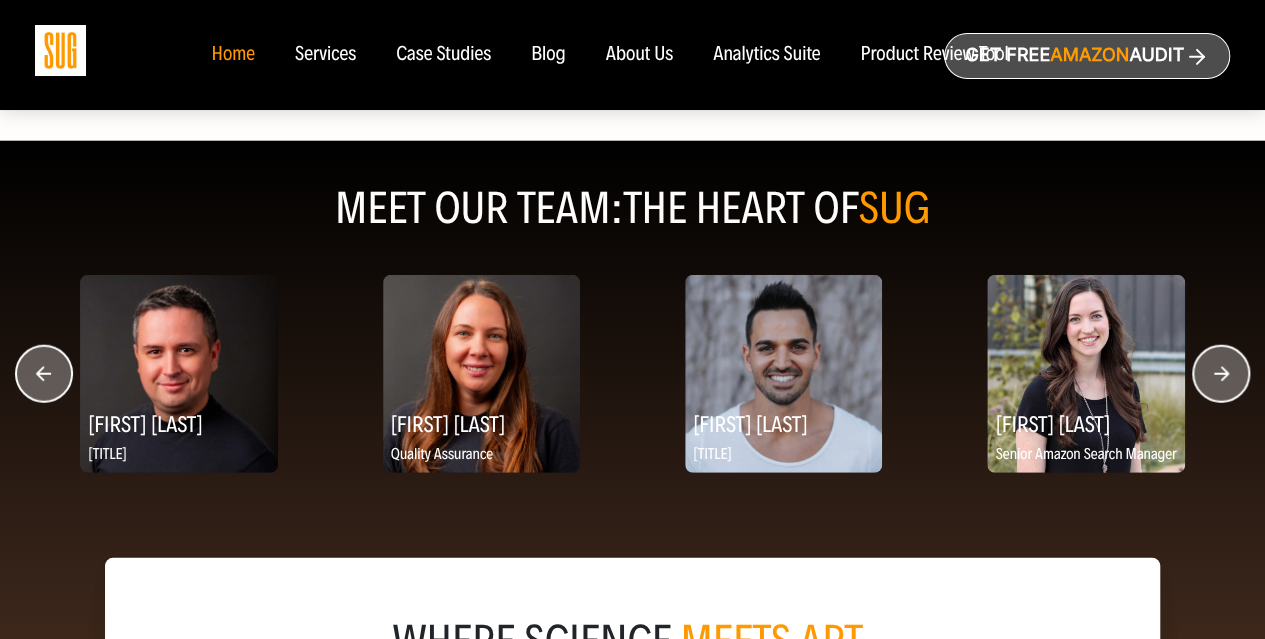click 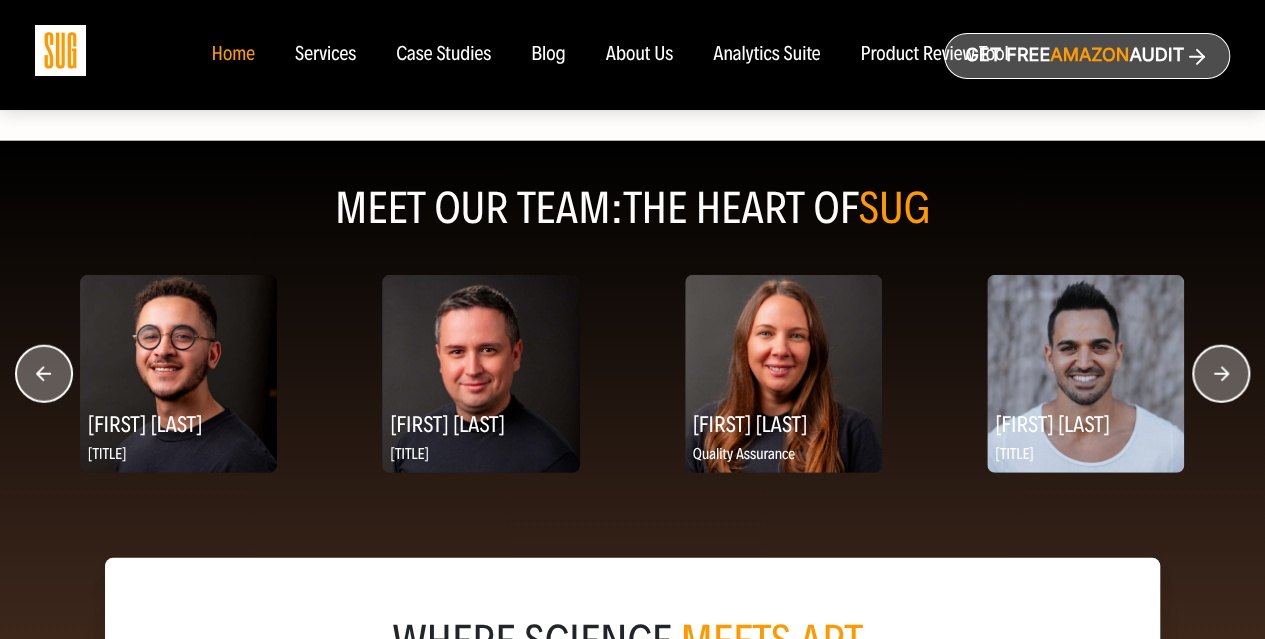 click 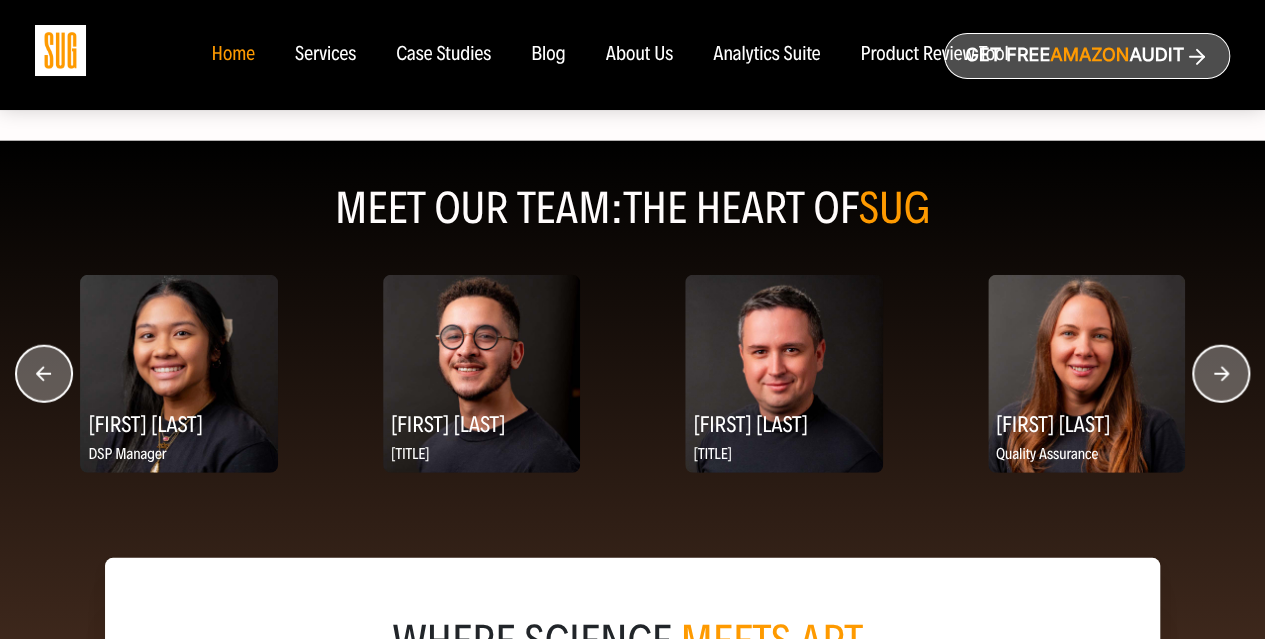 click 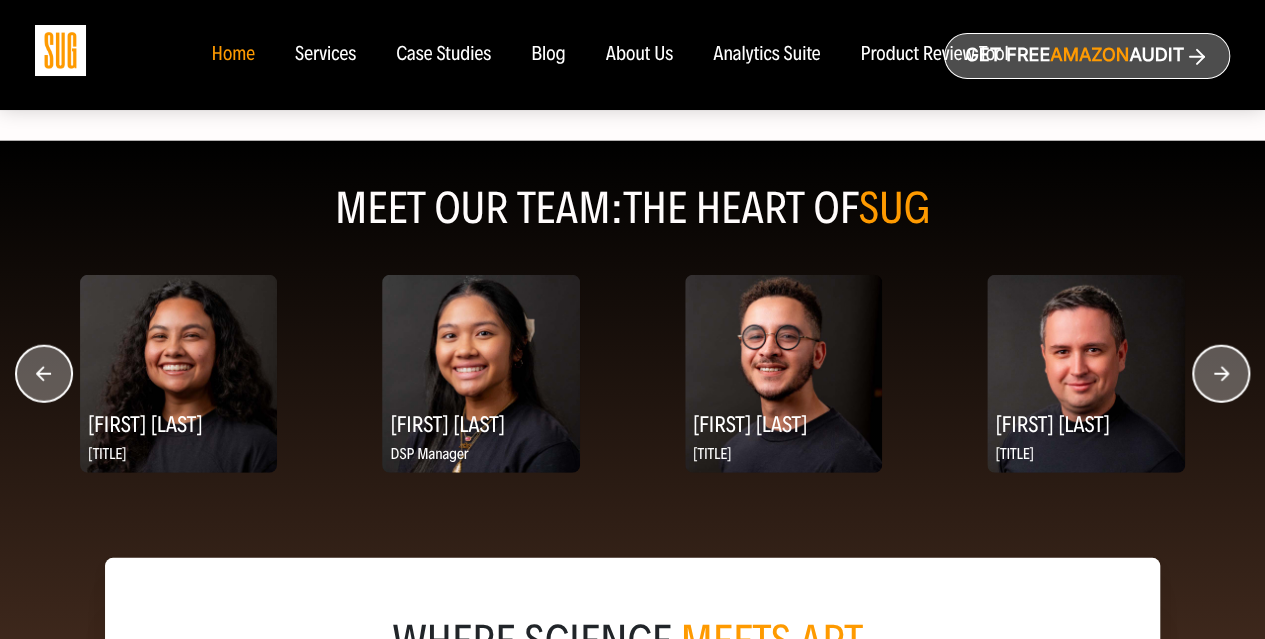 click 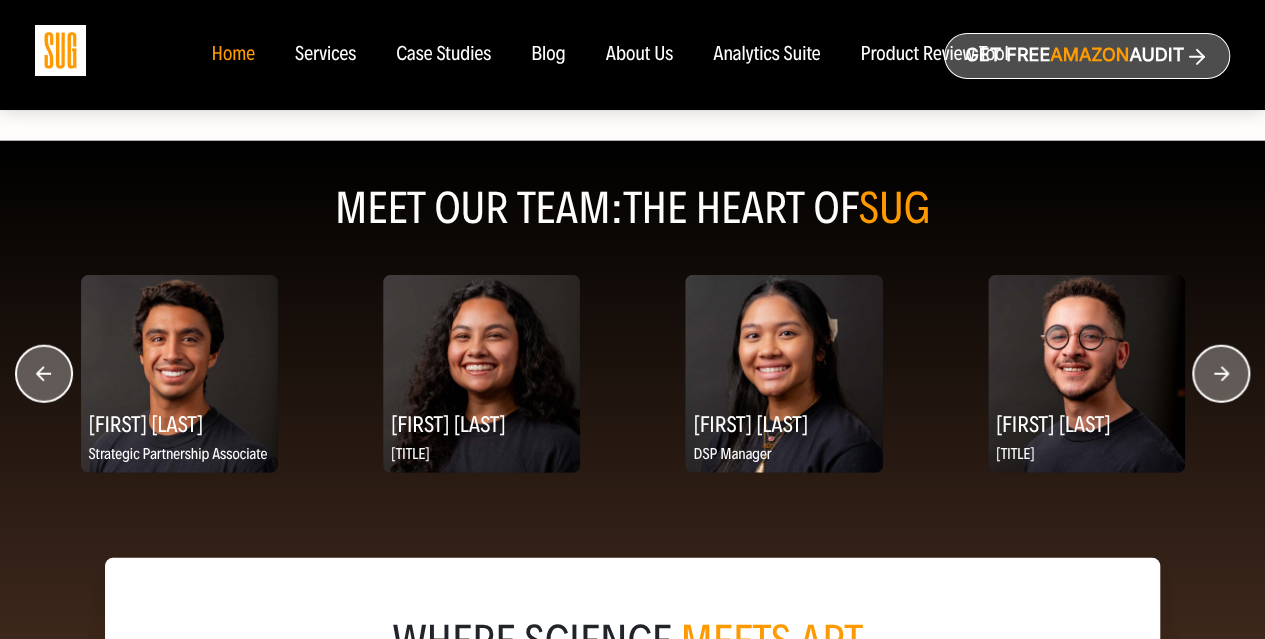 click 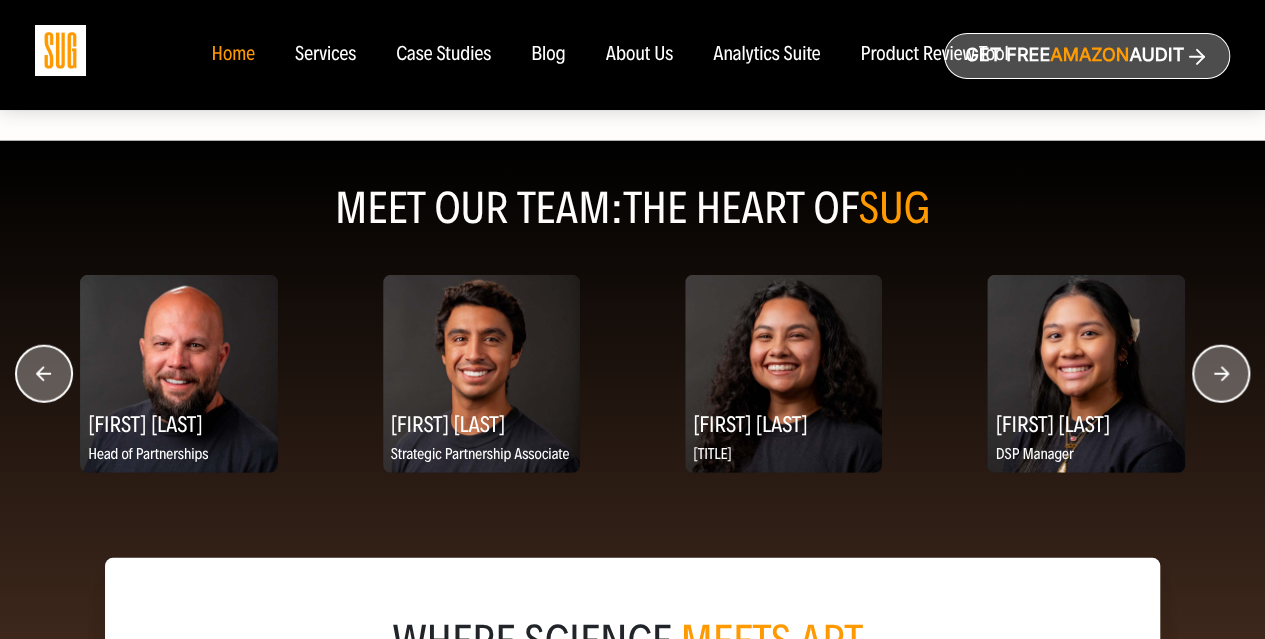 click 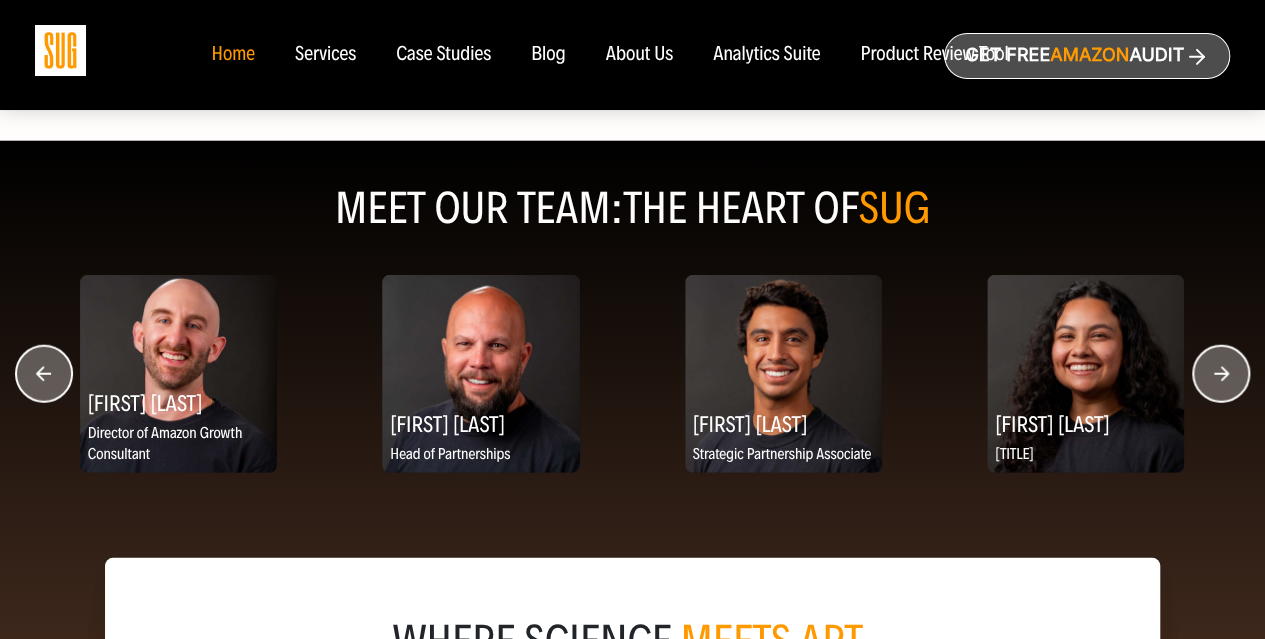 click 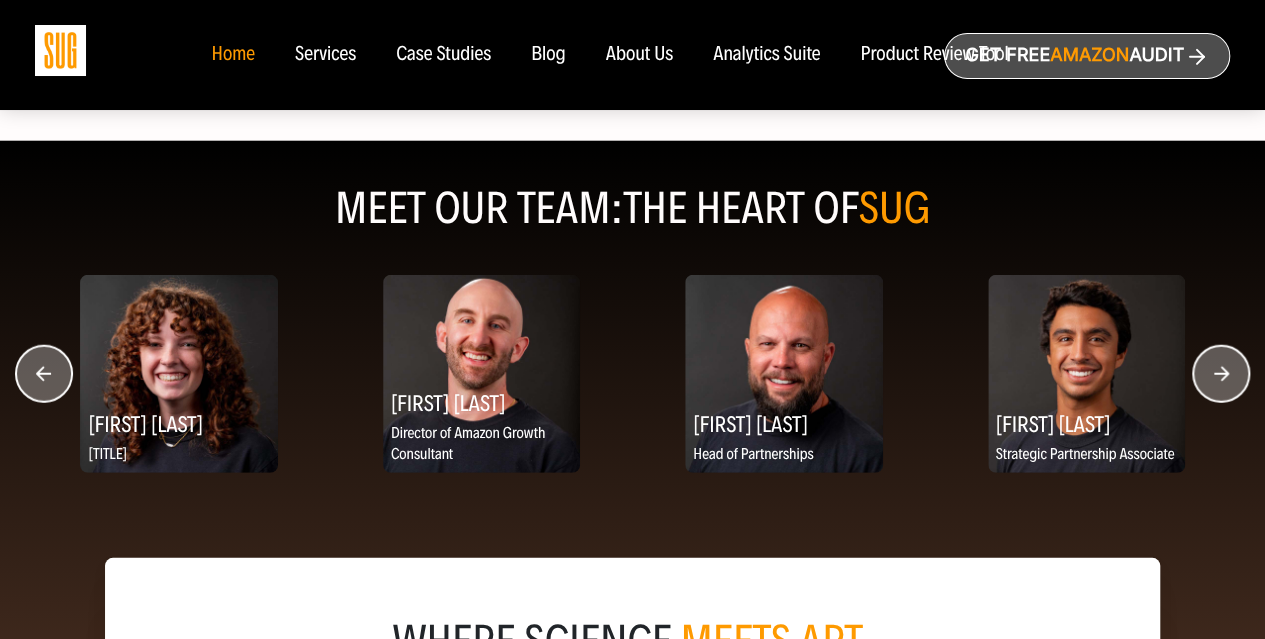 click 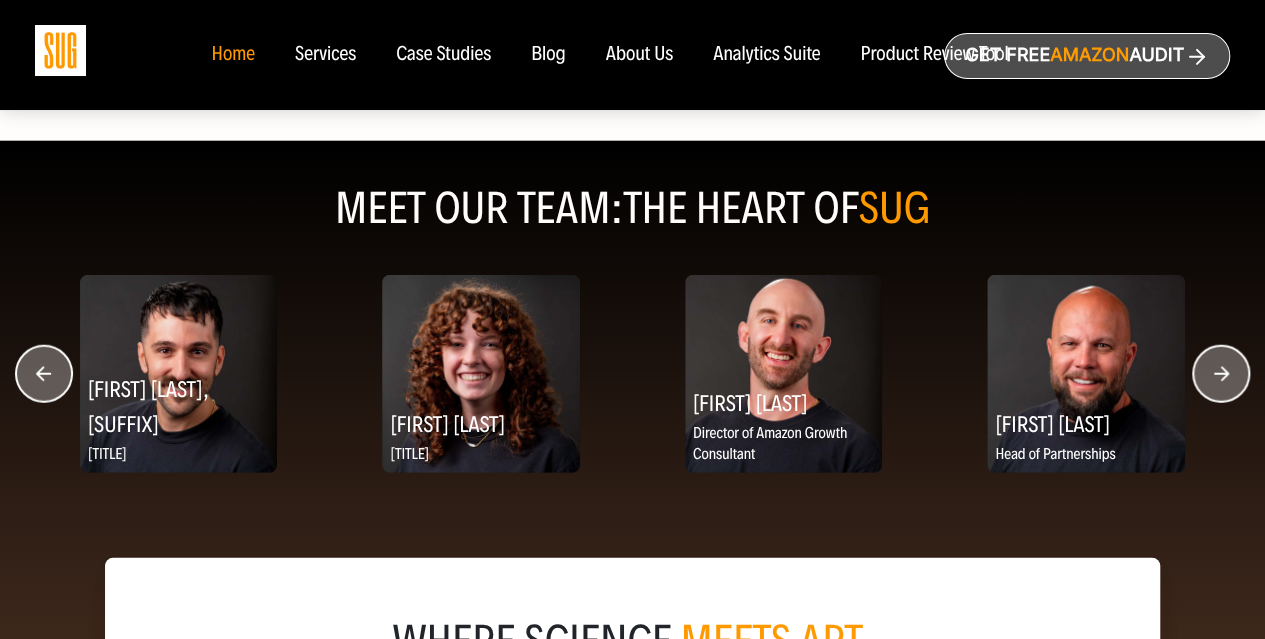 click 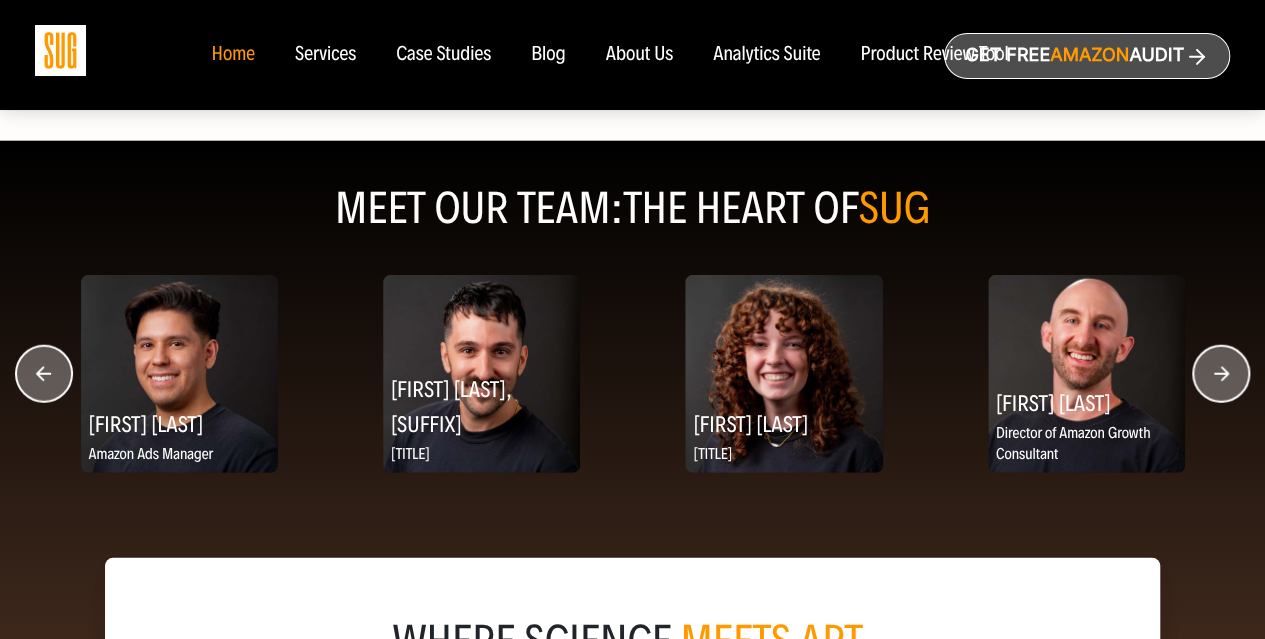click 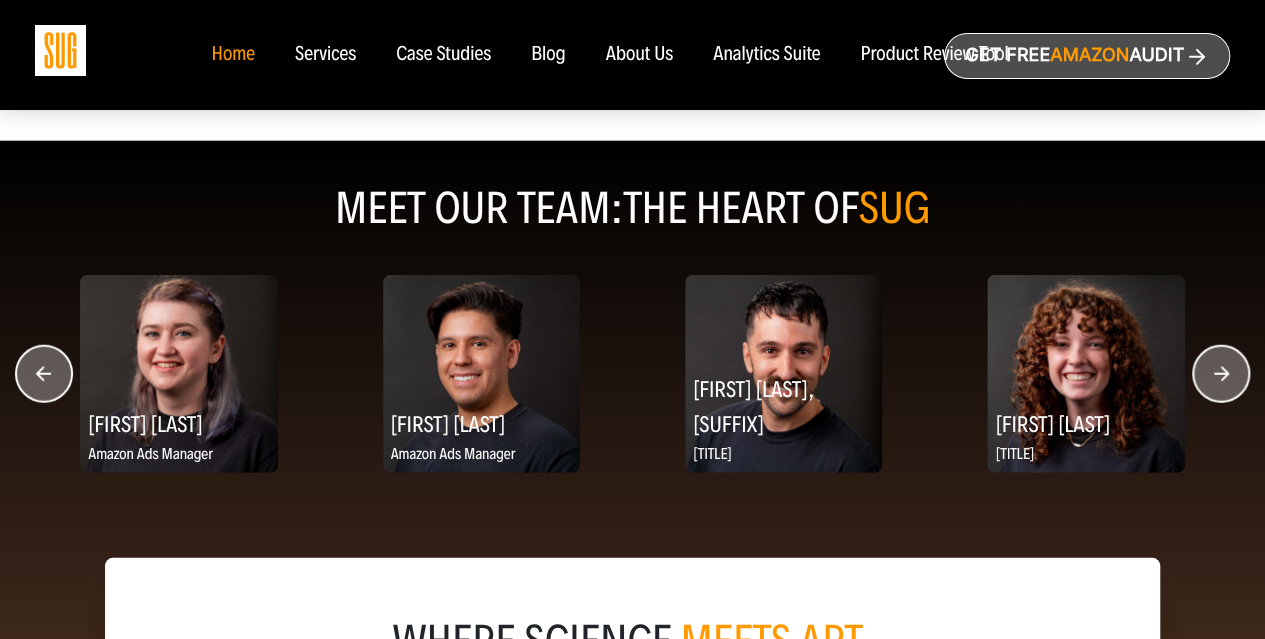 click 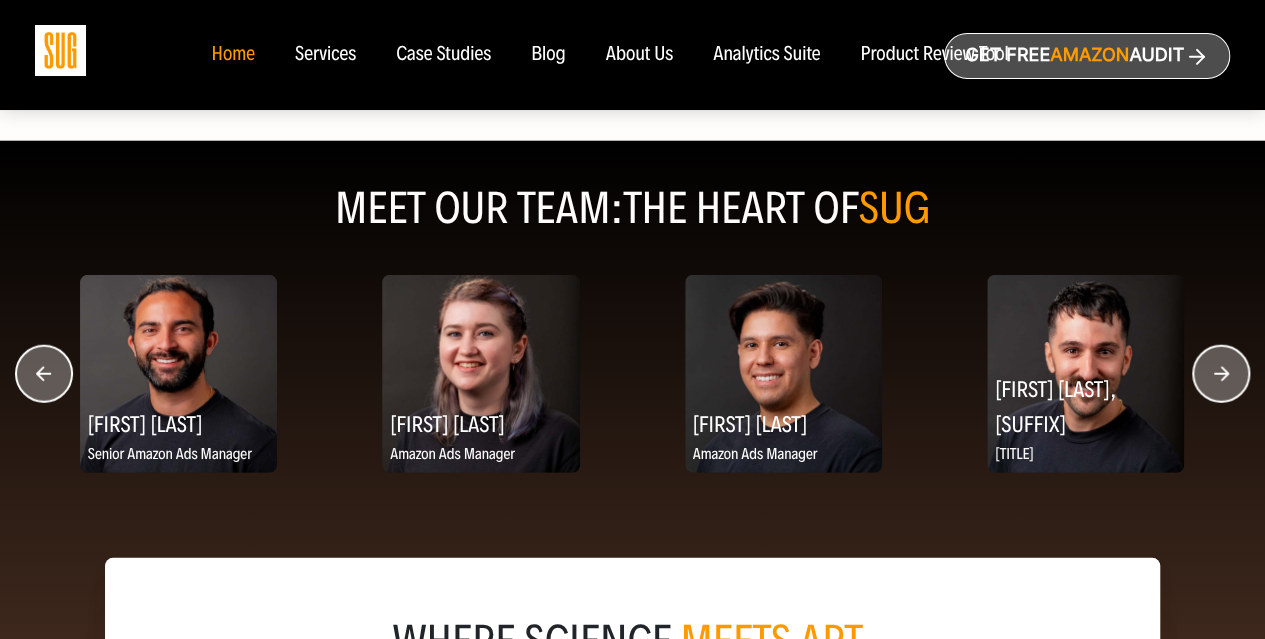 click 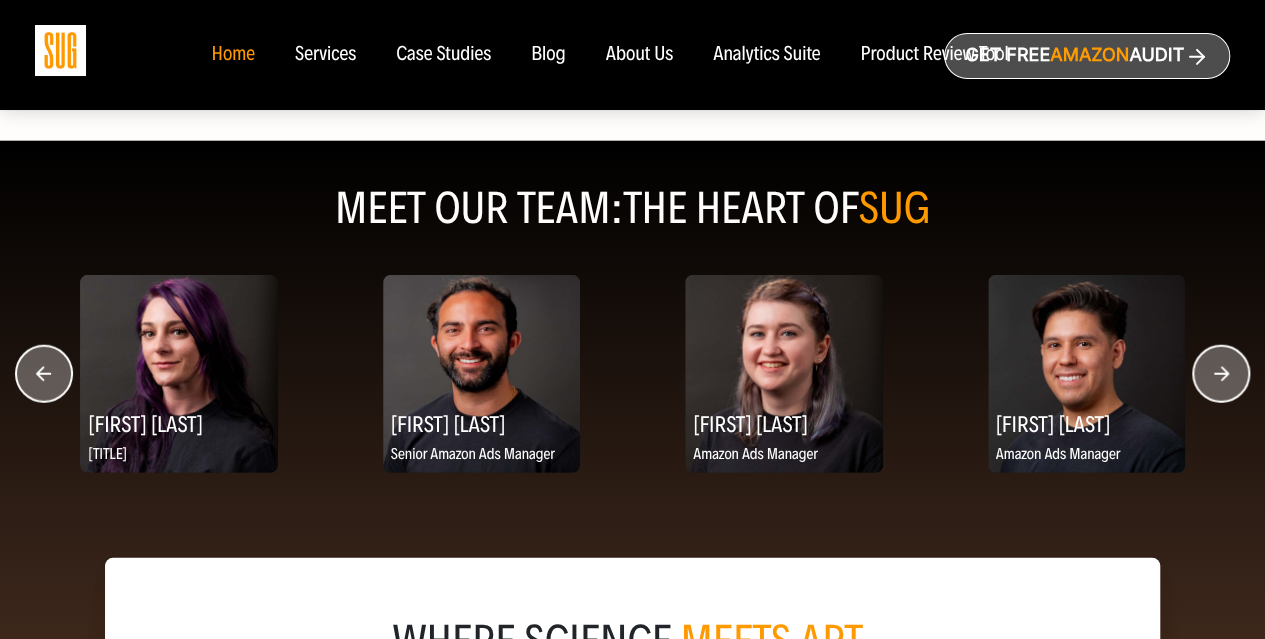 click 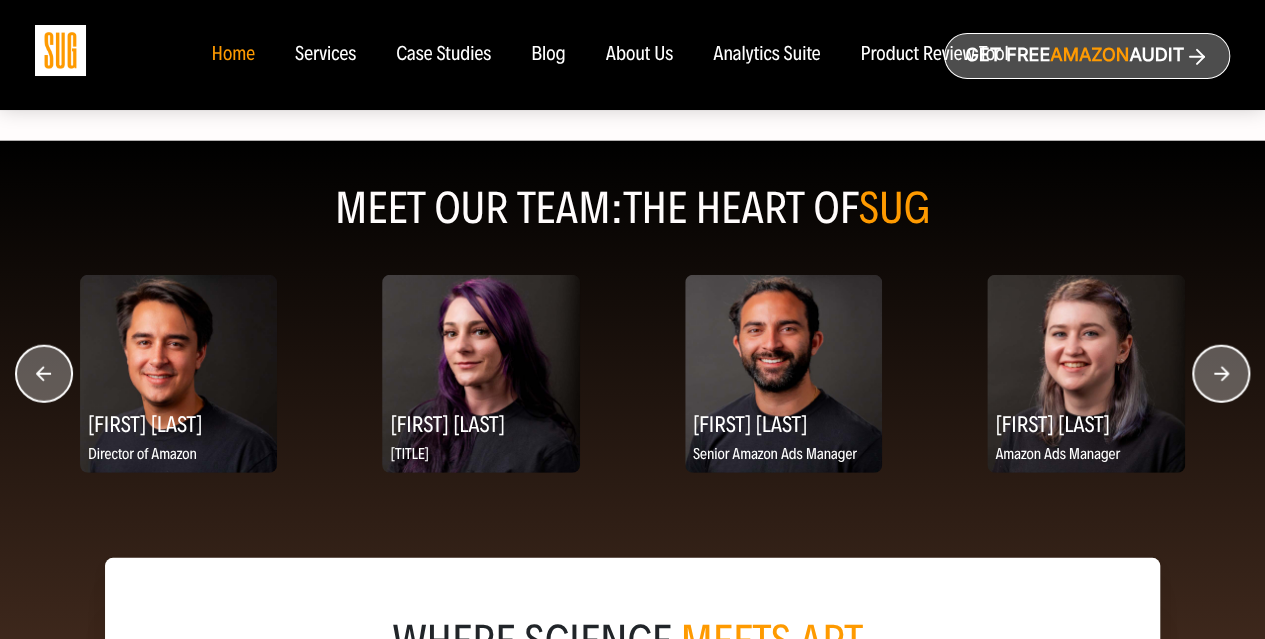 click at bounding box center [178, 373] 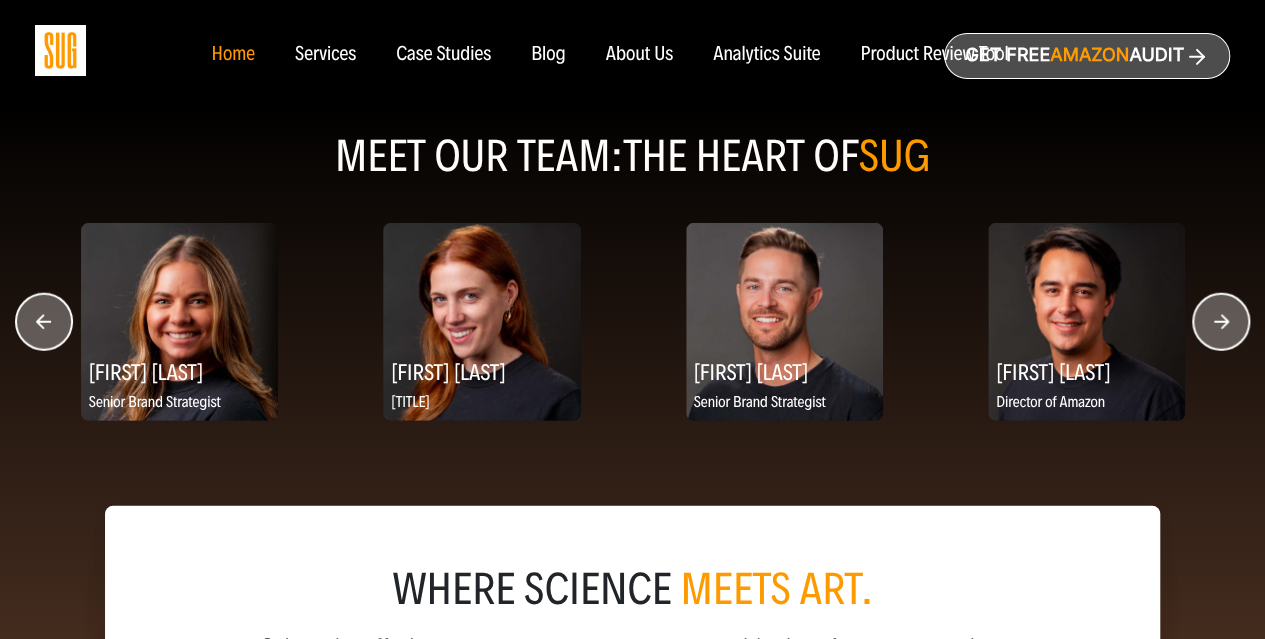 scroll, scrollTop: 2300, scrollLeft: 0, axis: vertical 